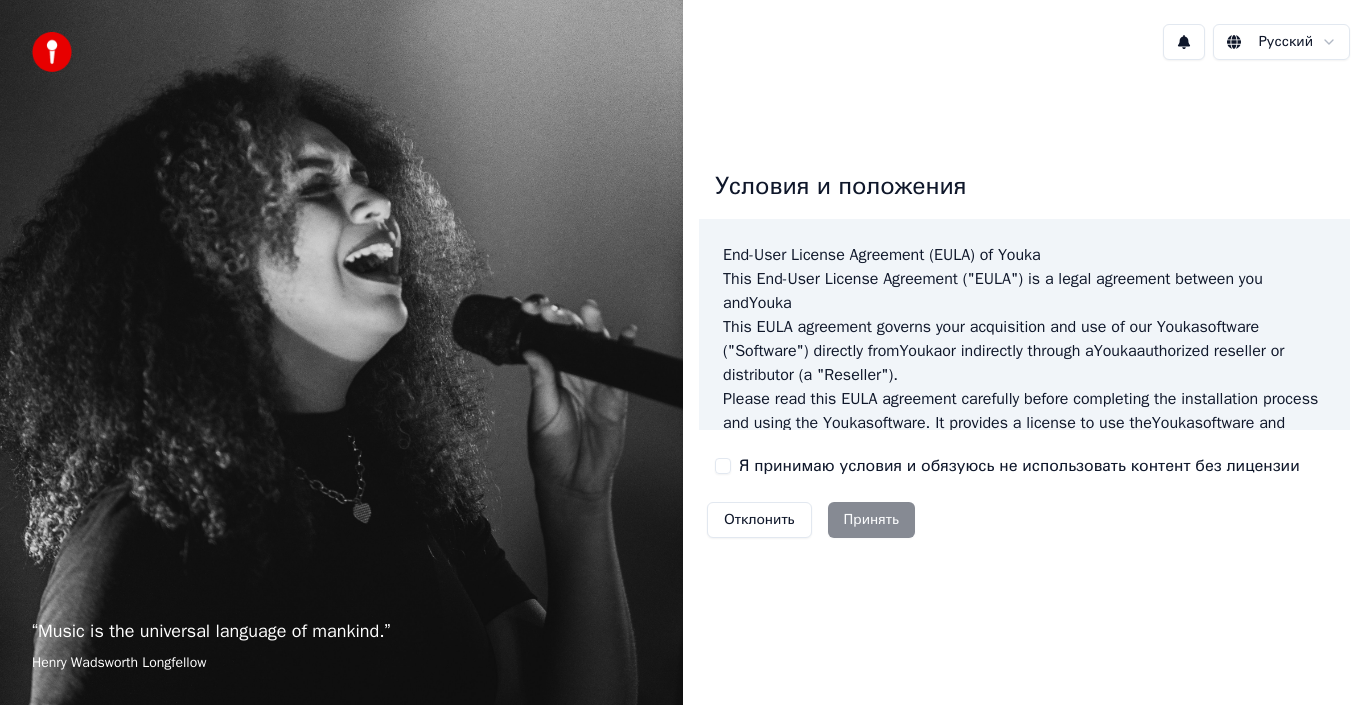 scroll, scrollTop: 0, scrollLeft: 0, axis: both 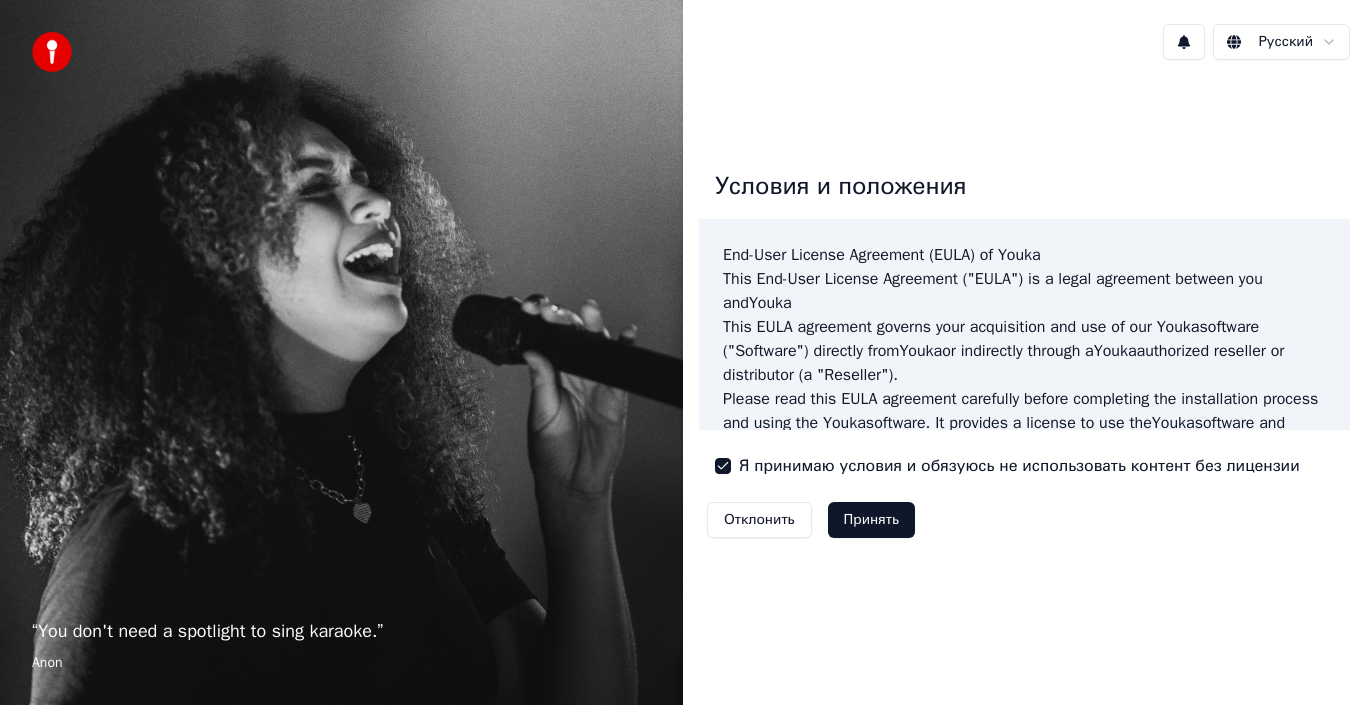 click on "Принять" at bounding box center (871, 520) 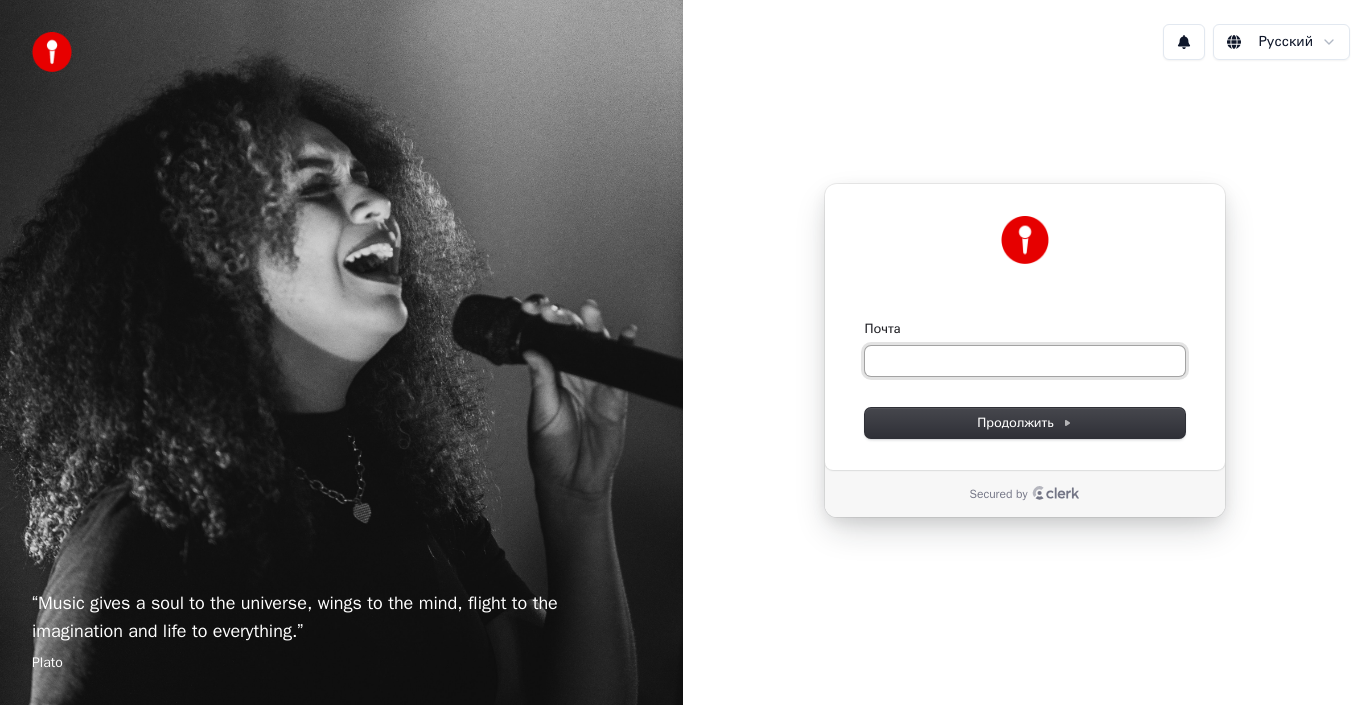click on "Почта" at bounding box center [1025, 361] 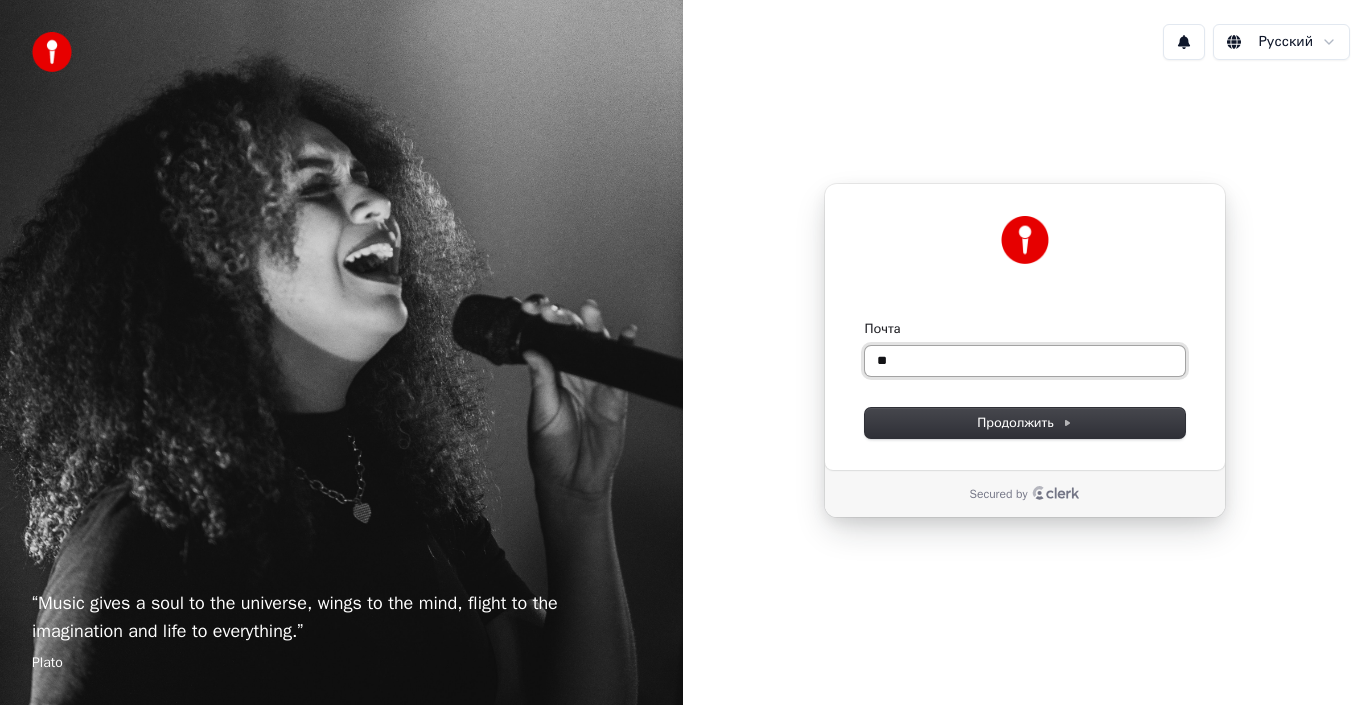 type on "*" 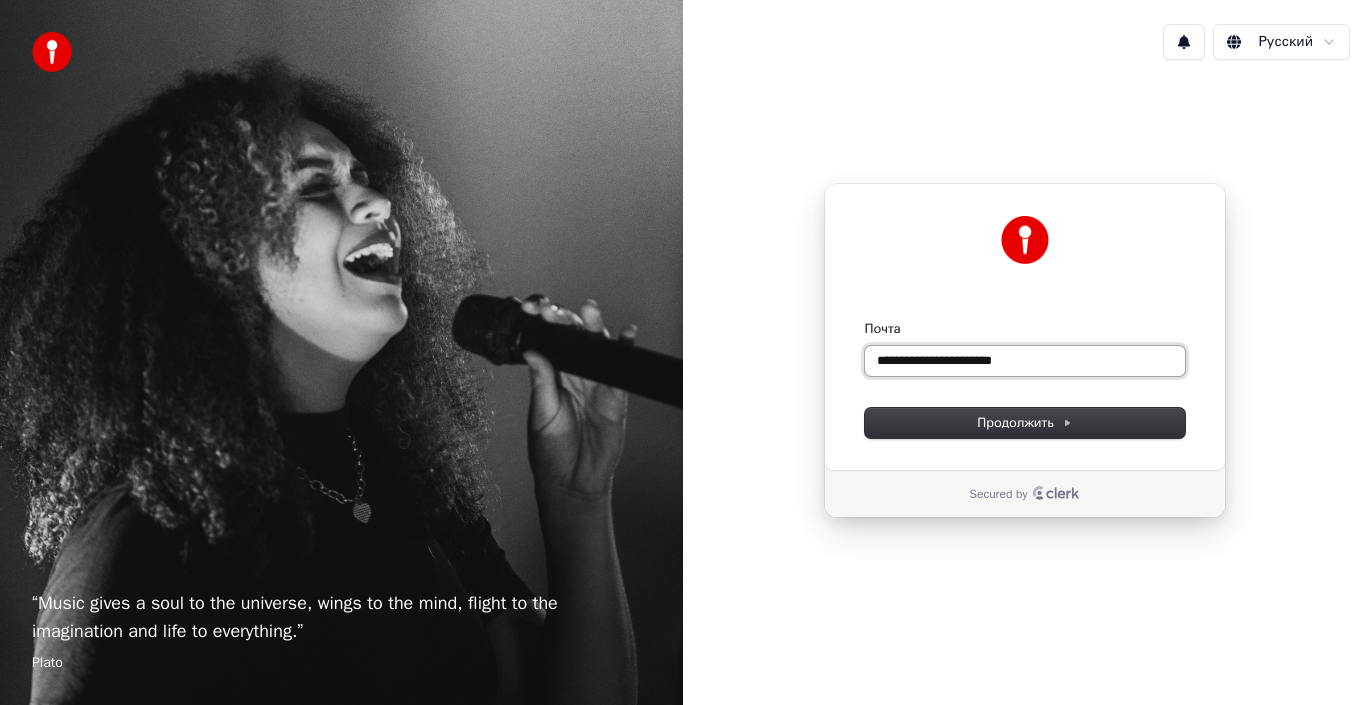 click at bounding box center (865, 320) 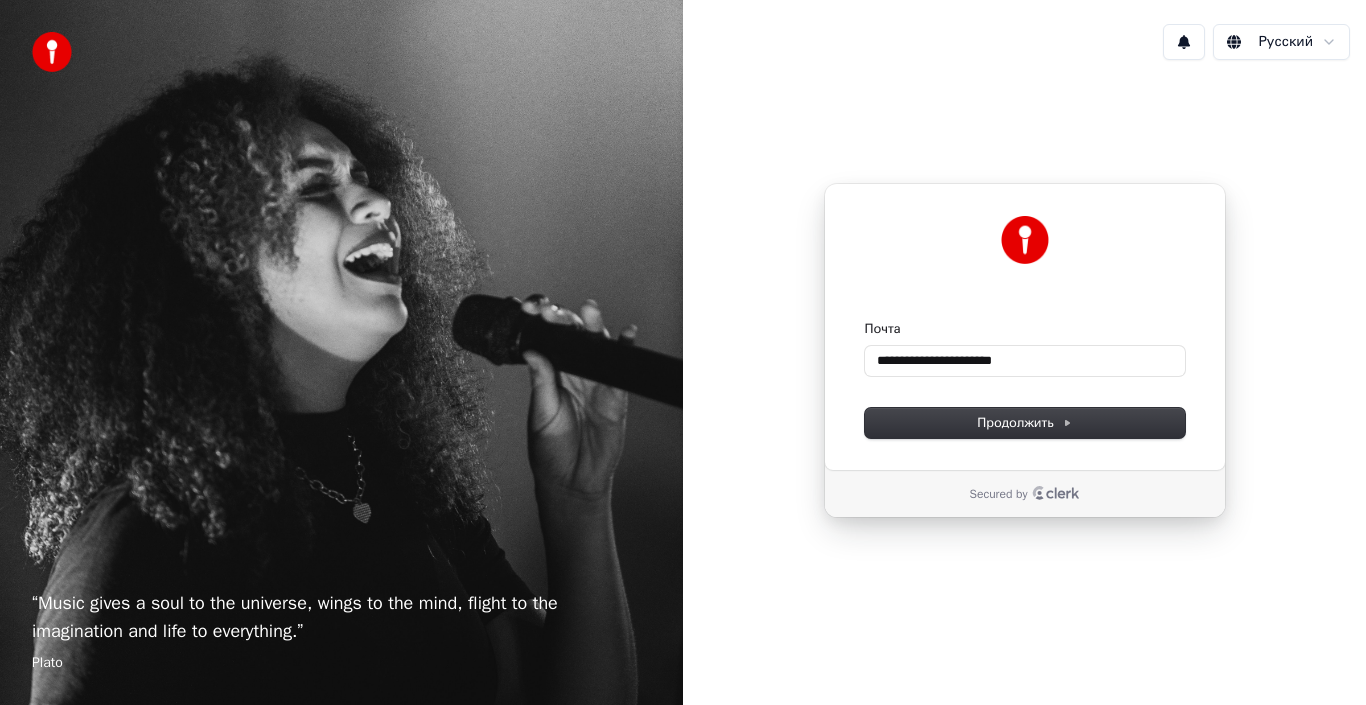 type on "**********" 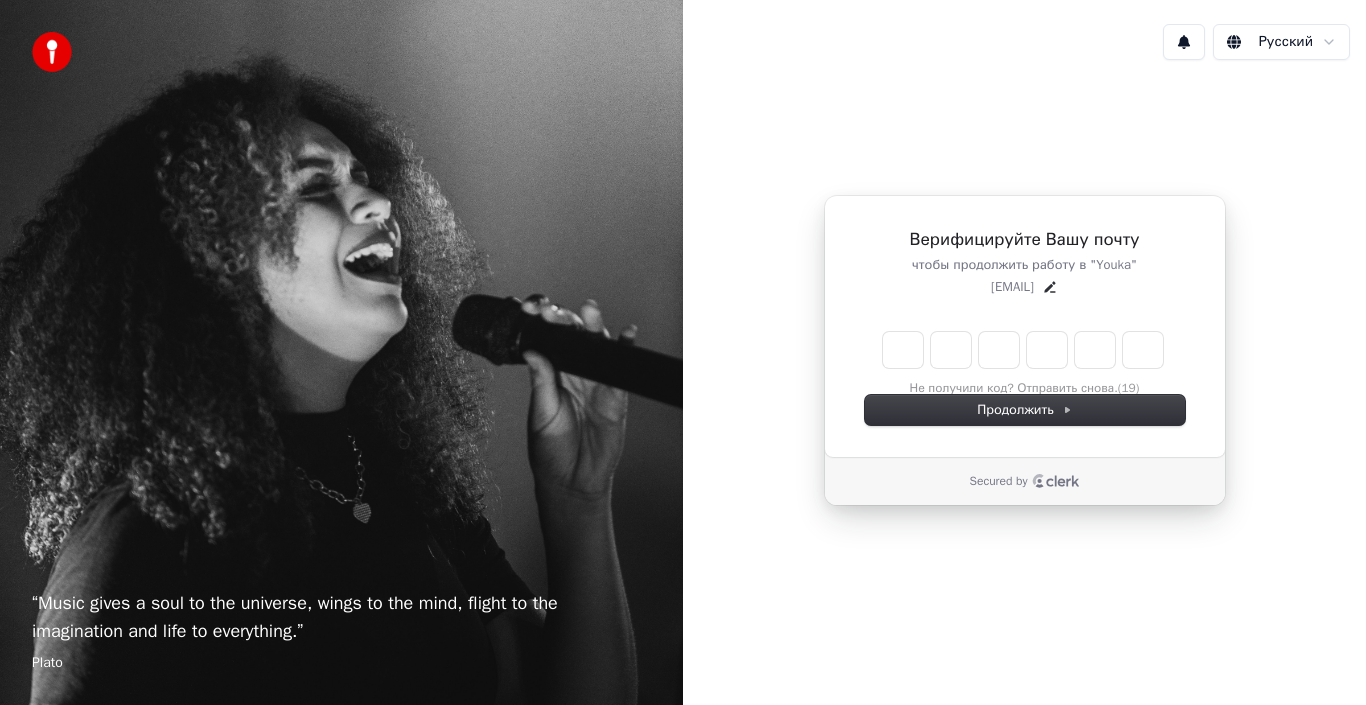 type on "*" 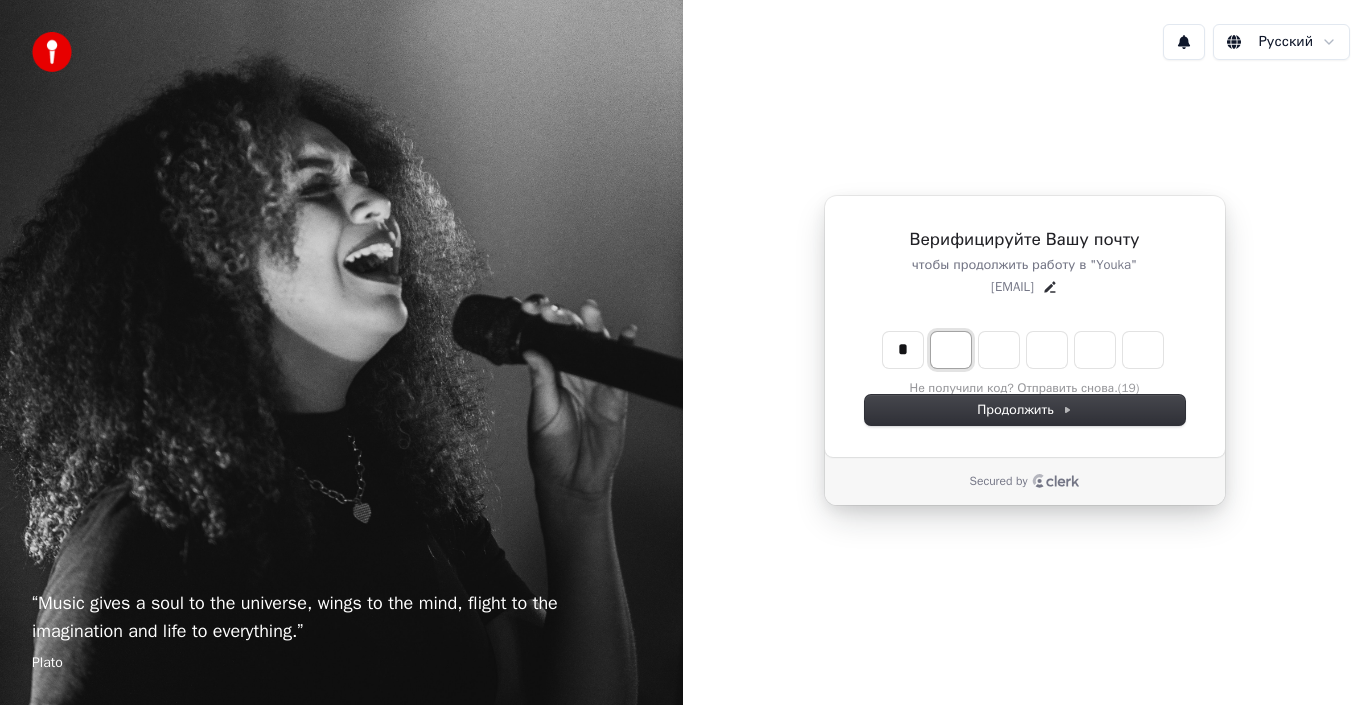 type on "*" 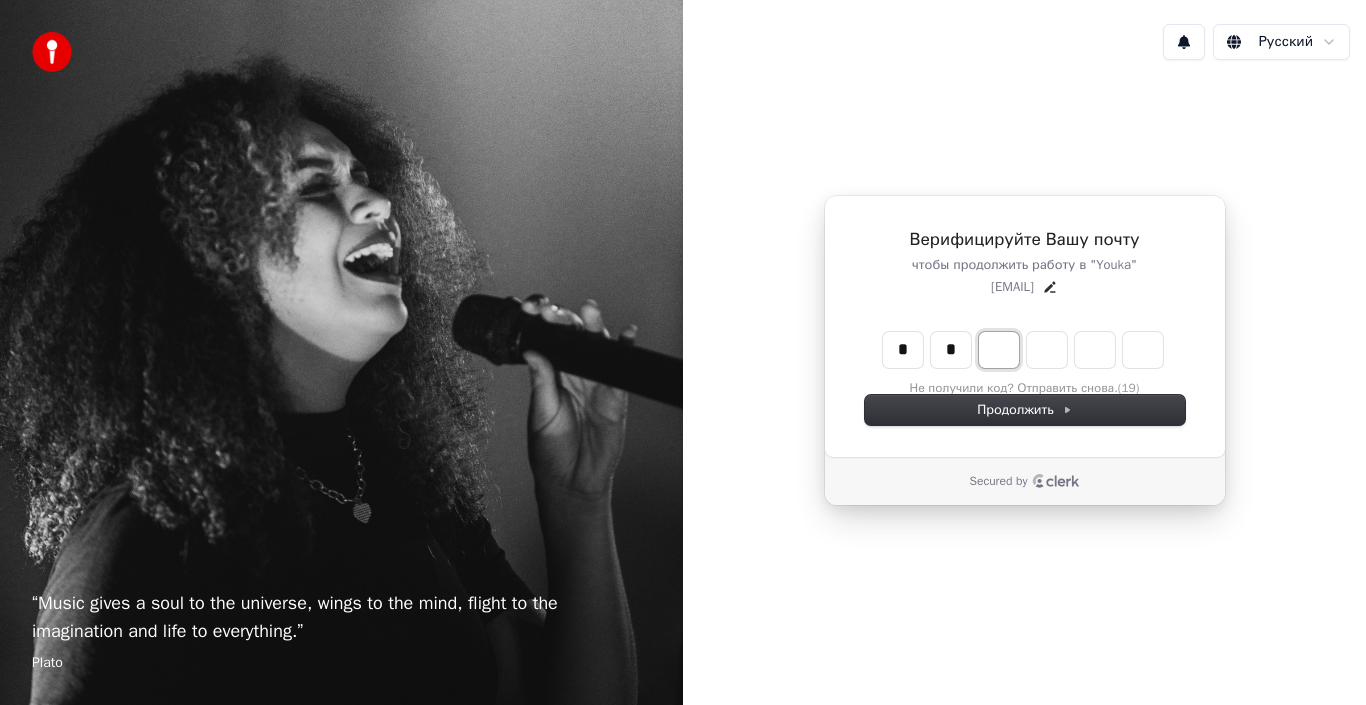 type on "**" 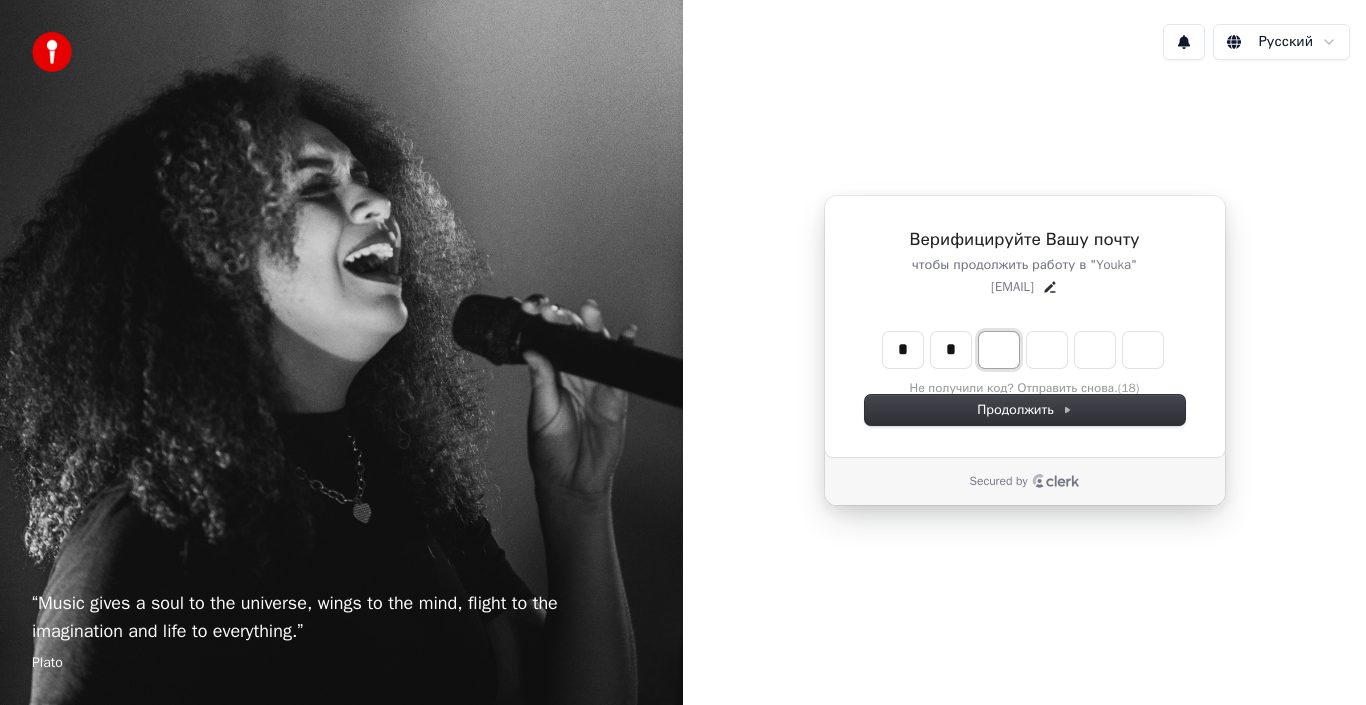 type on "*" 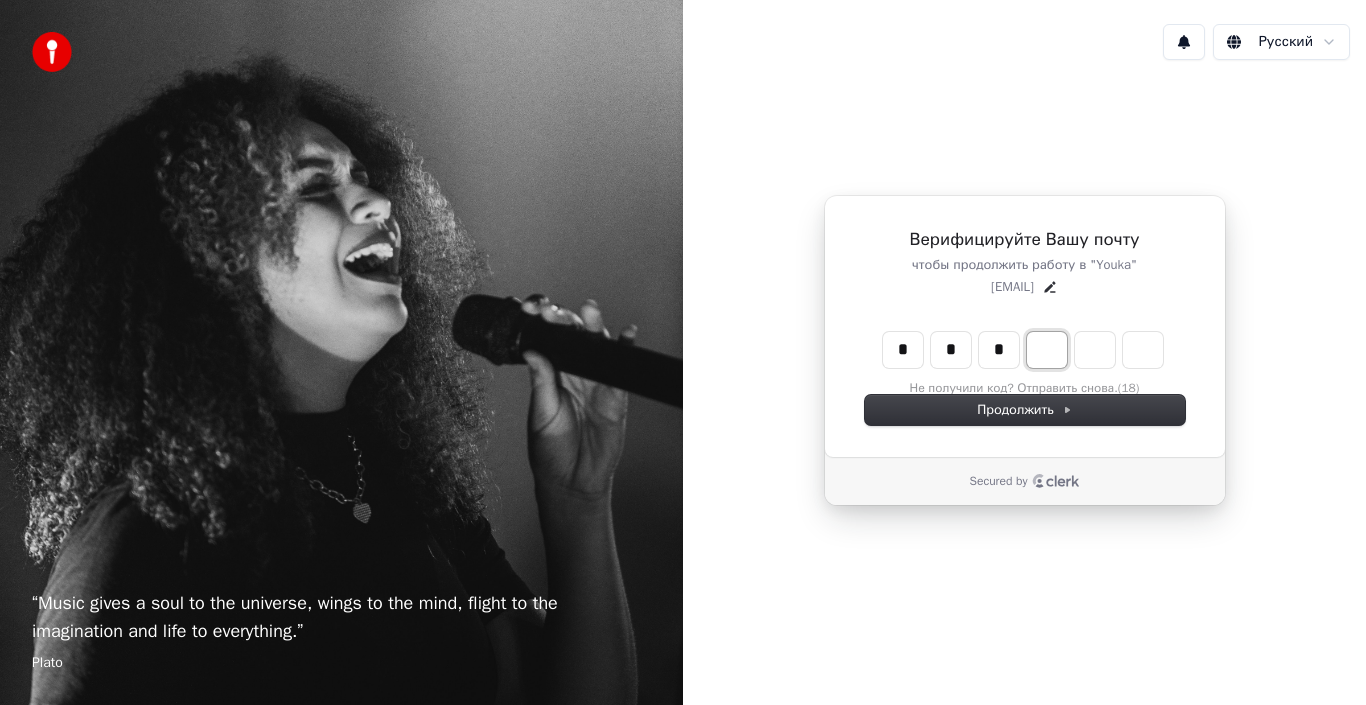 type on "***" 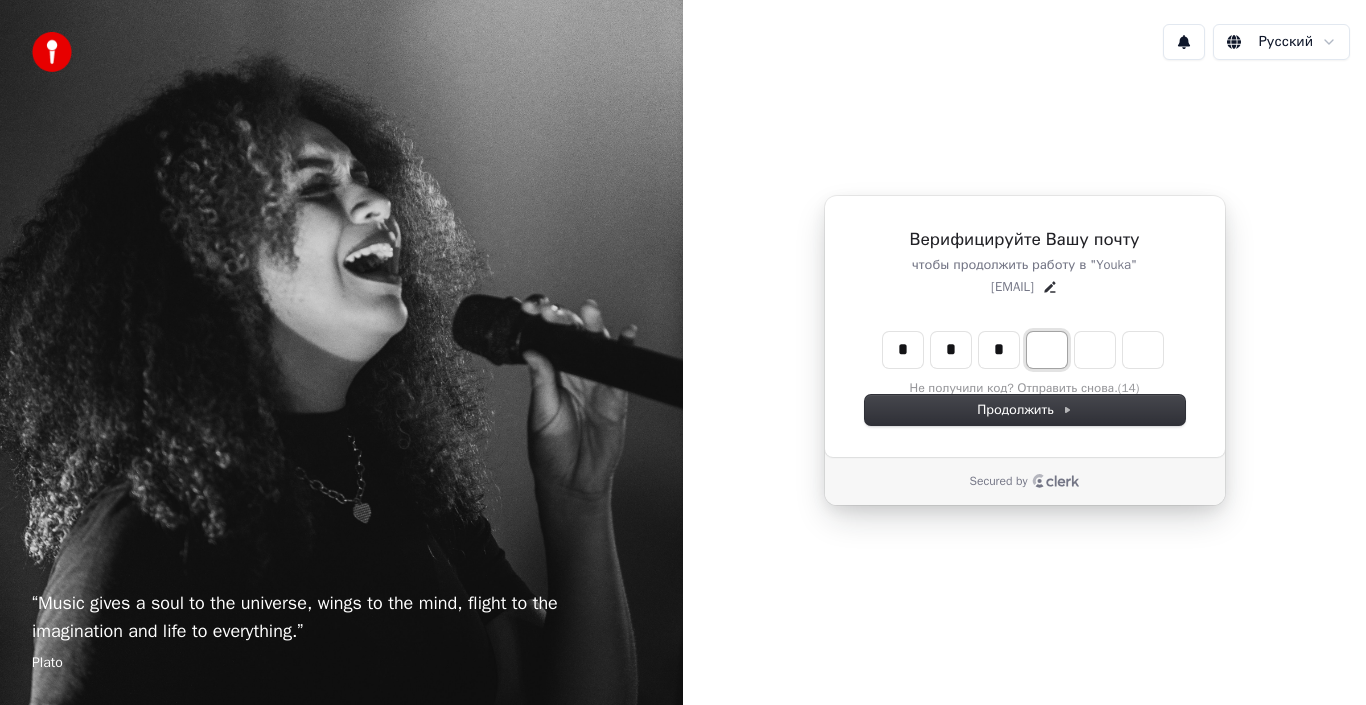 type on "*" 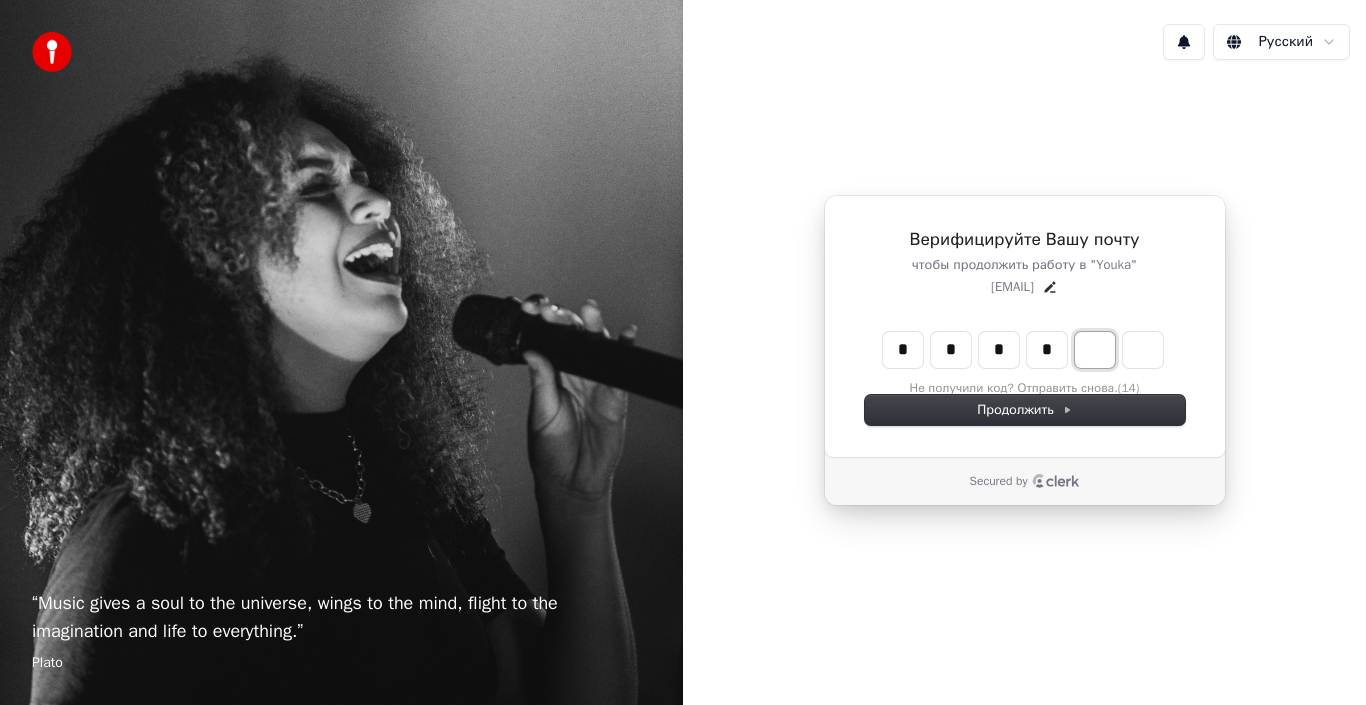 type on "****" 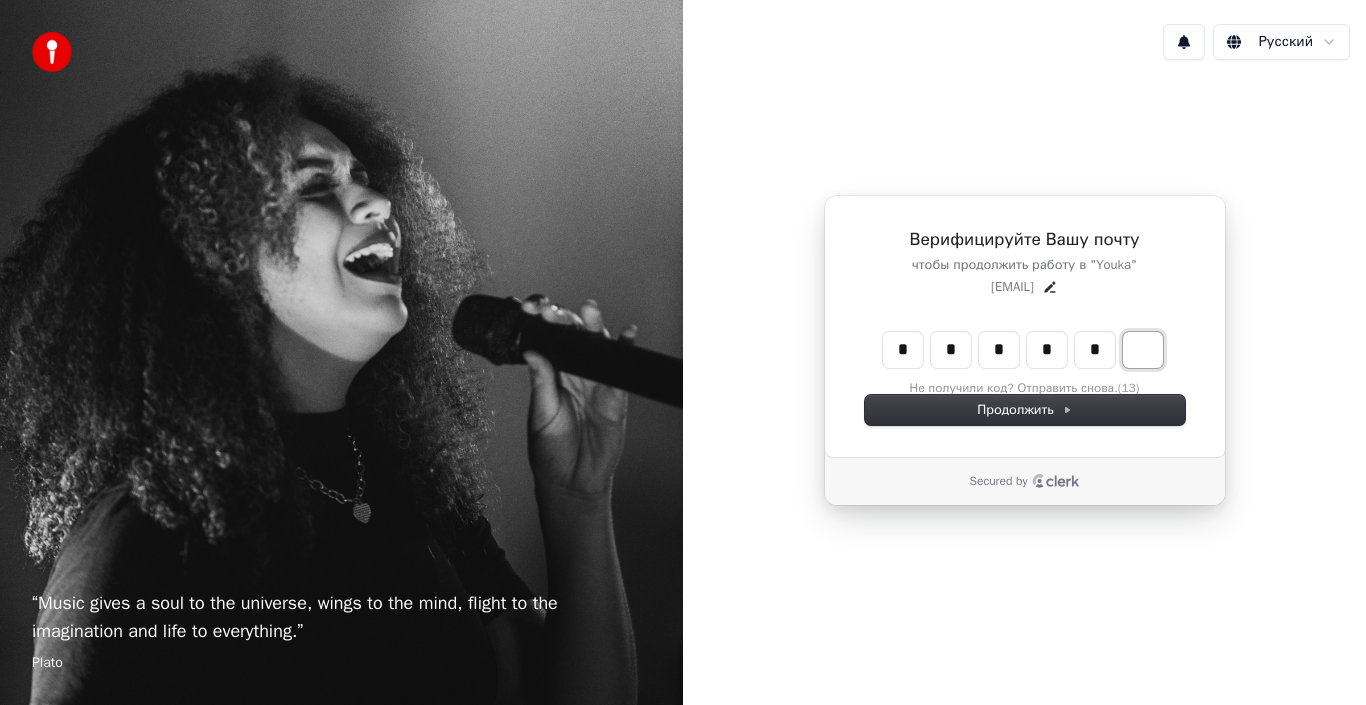 type on "******" 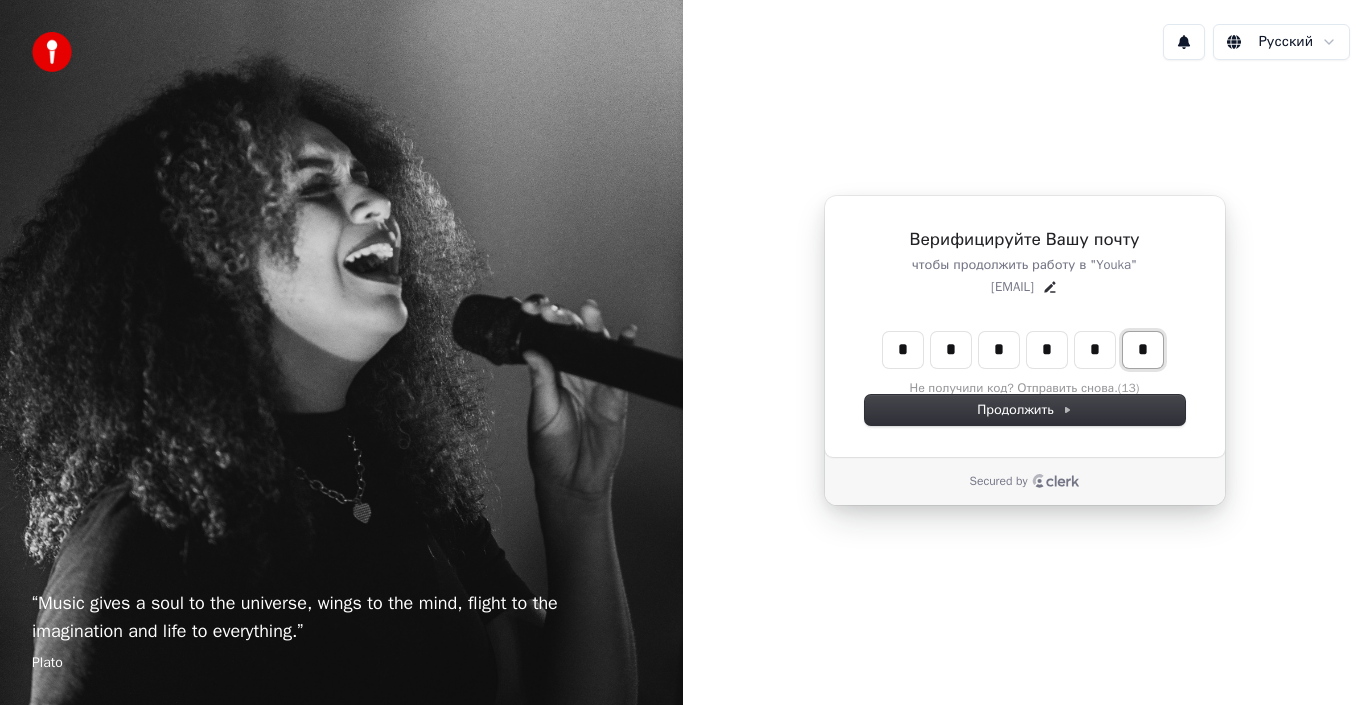 type on "*" 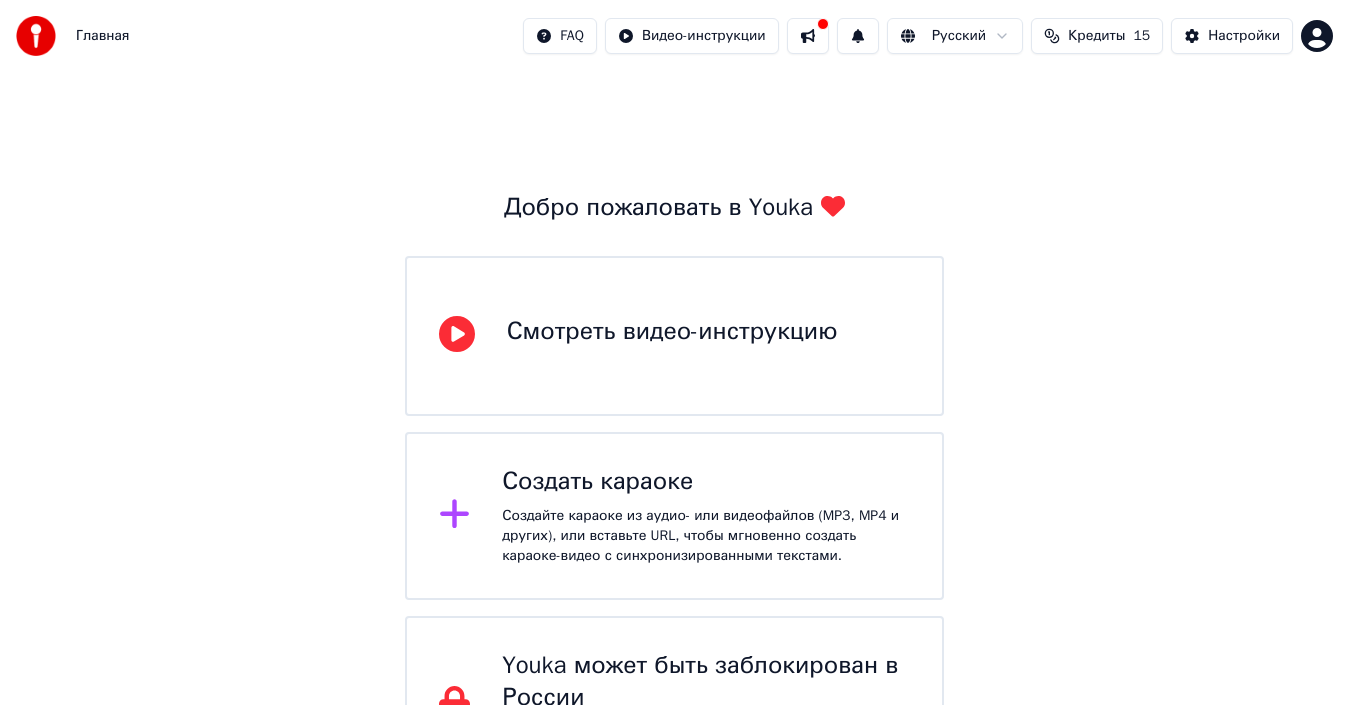 click on "Создать караоке" at bounding box center [706, 482] 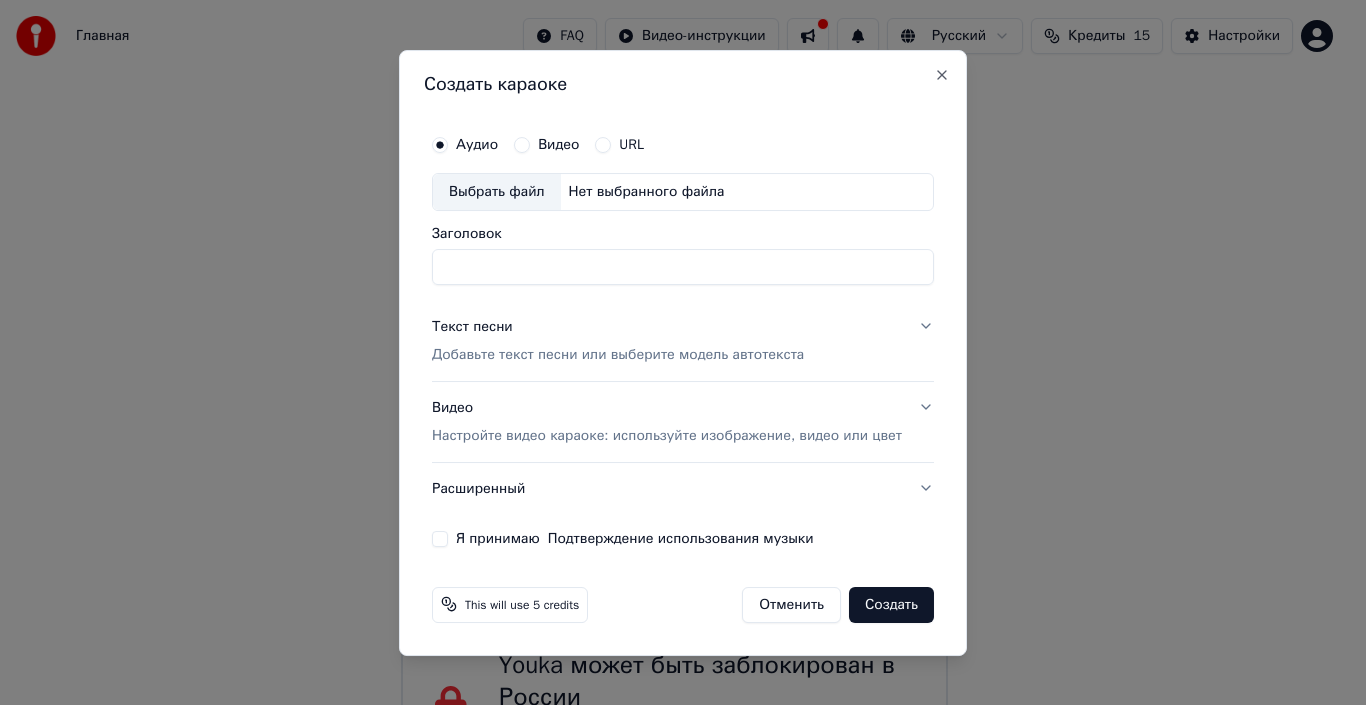 click on "Выбрать файл" at bounding box center (497, 192) 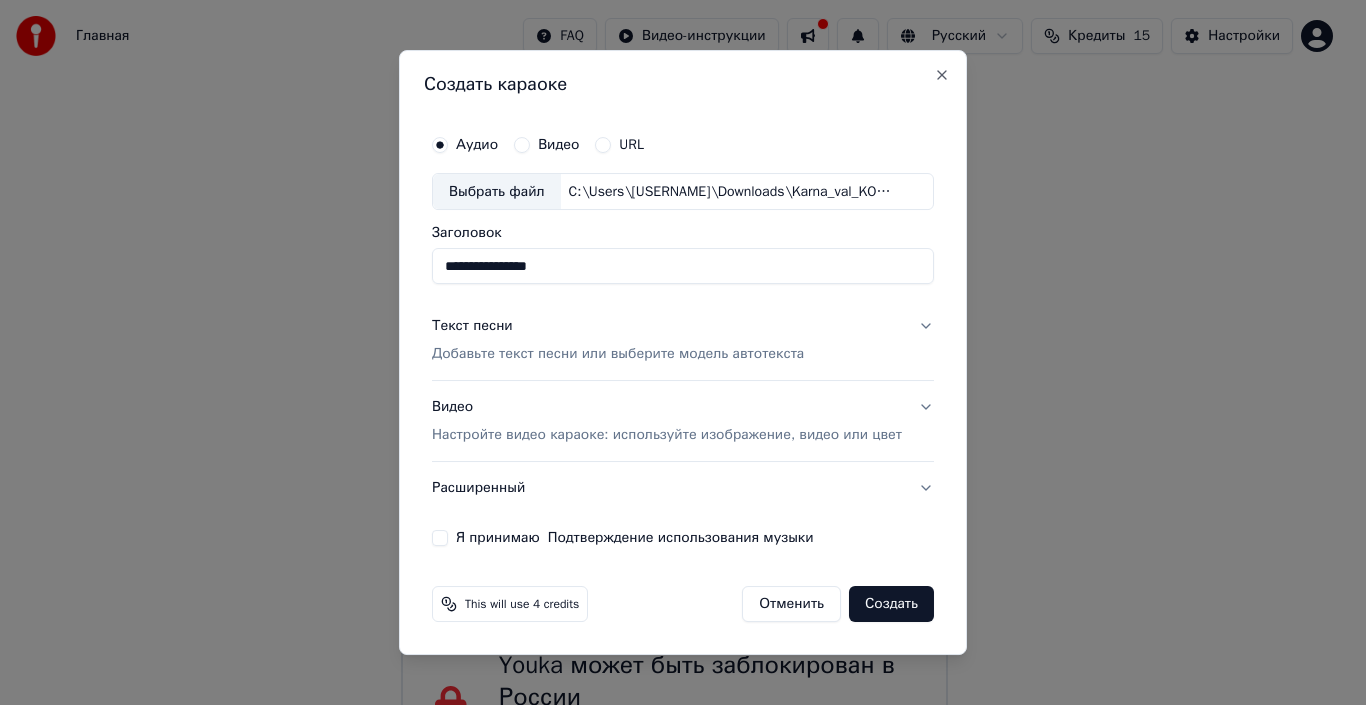 click on "**********" at bounding box center [683, 267] 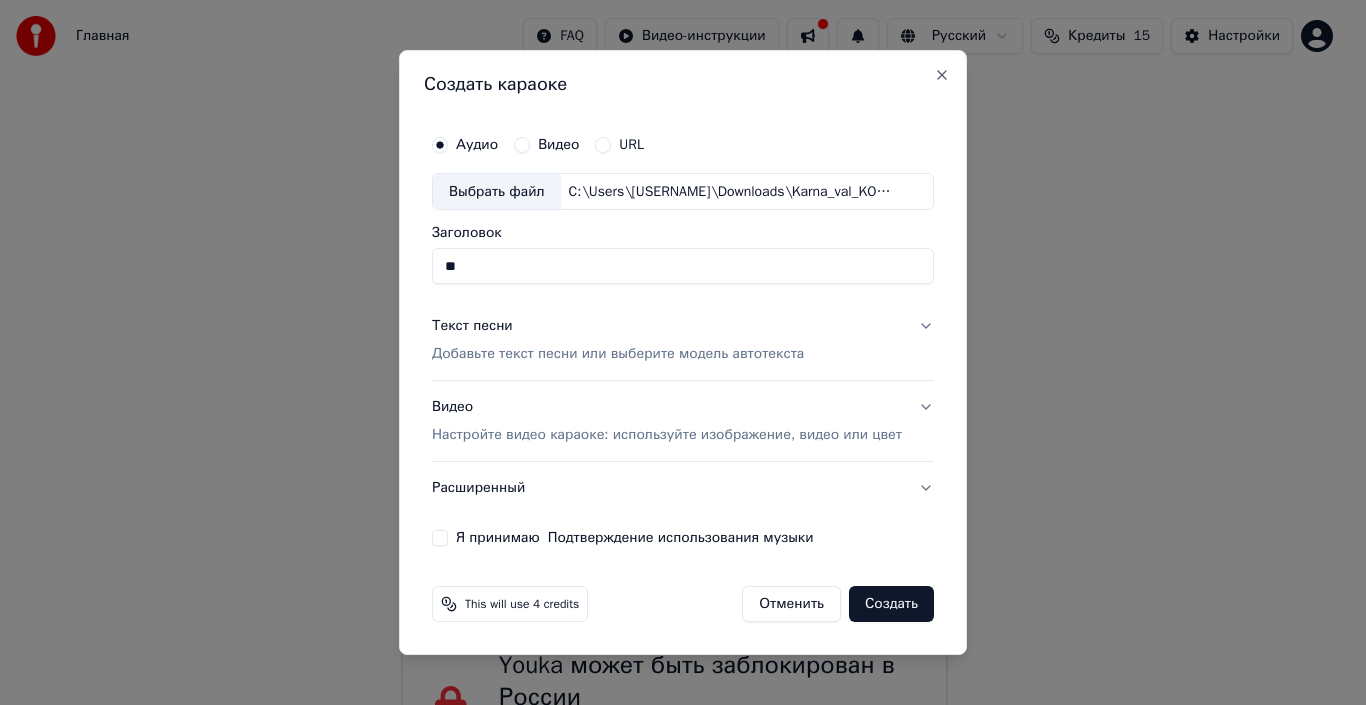 type on "*" 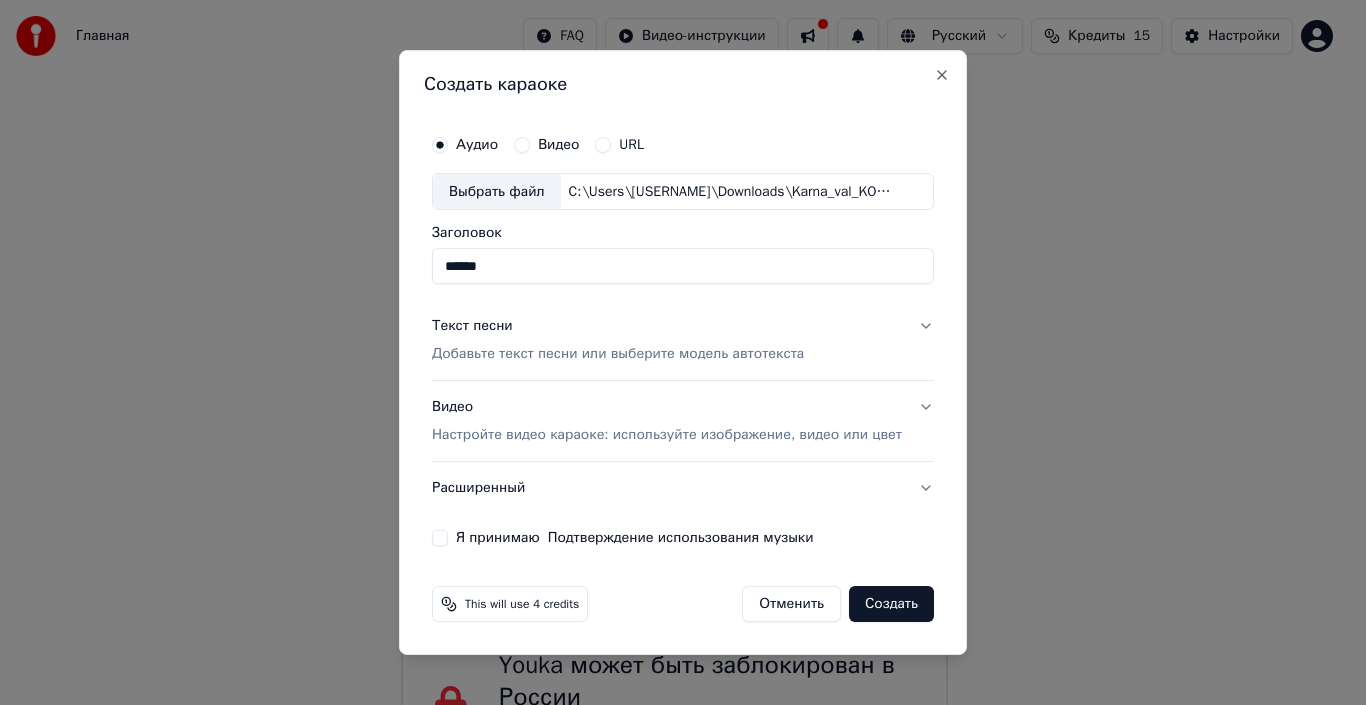 type on "******" 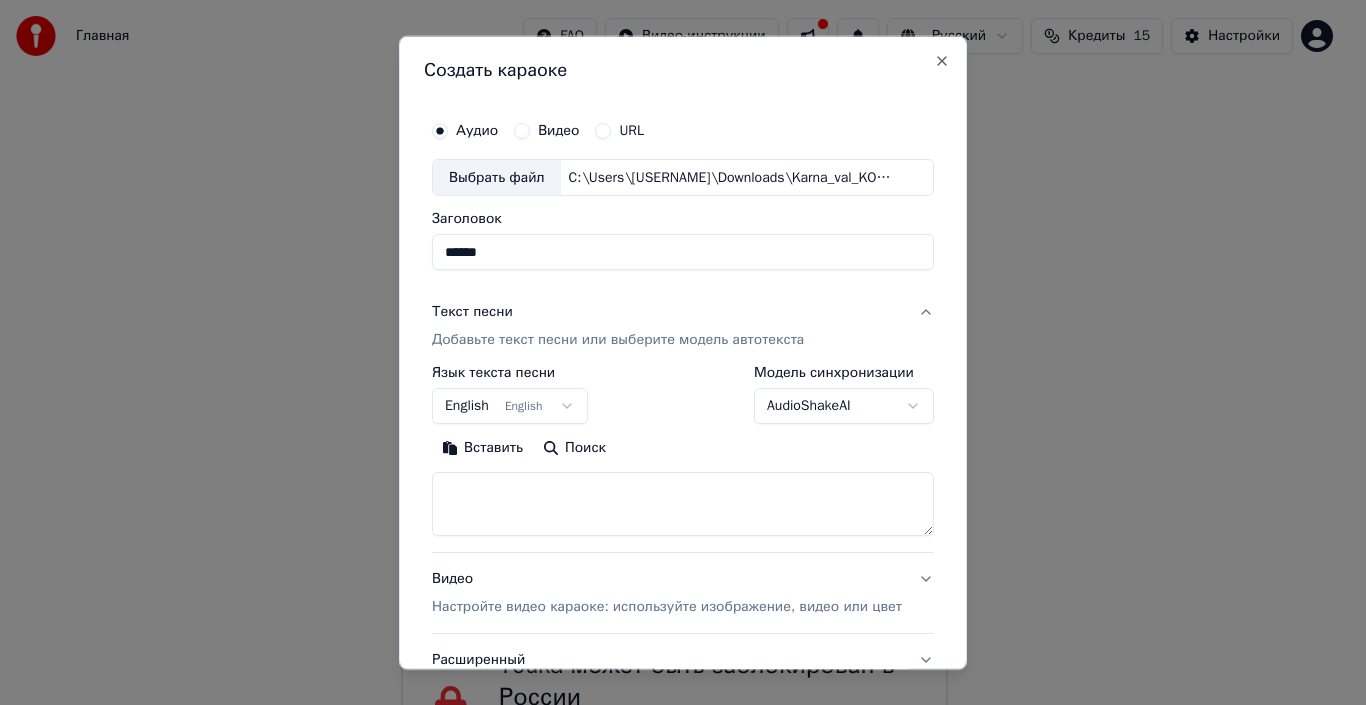 click on "English English" at bounding box center [510, 406] 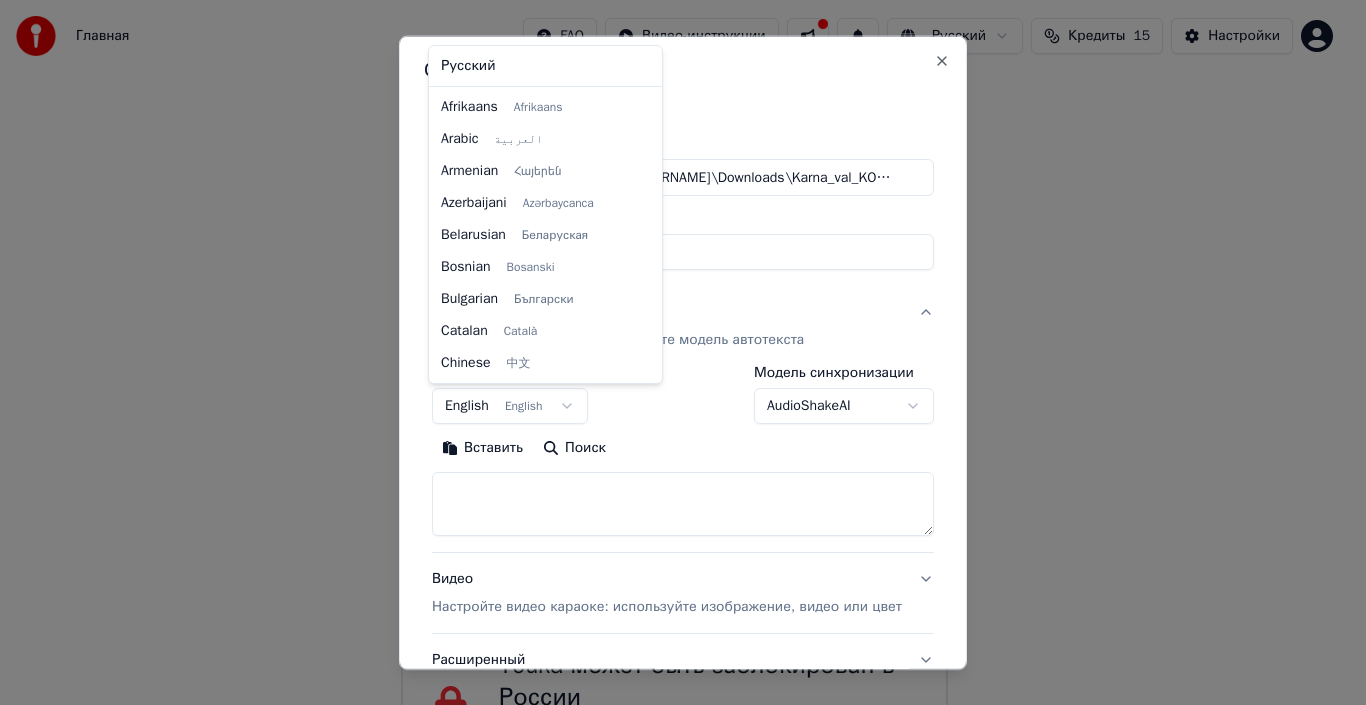 scroll, scrollTop: 160, scrollLeft: 0, axis: vertical 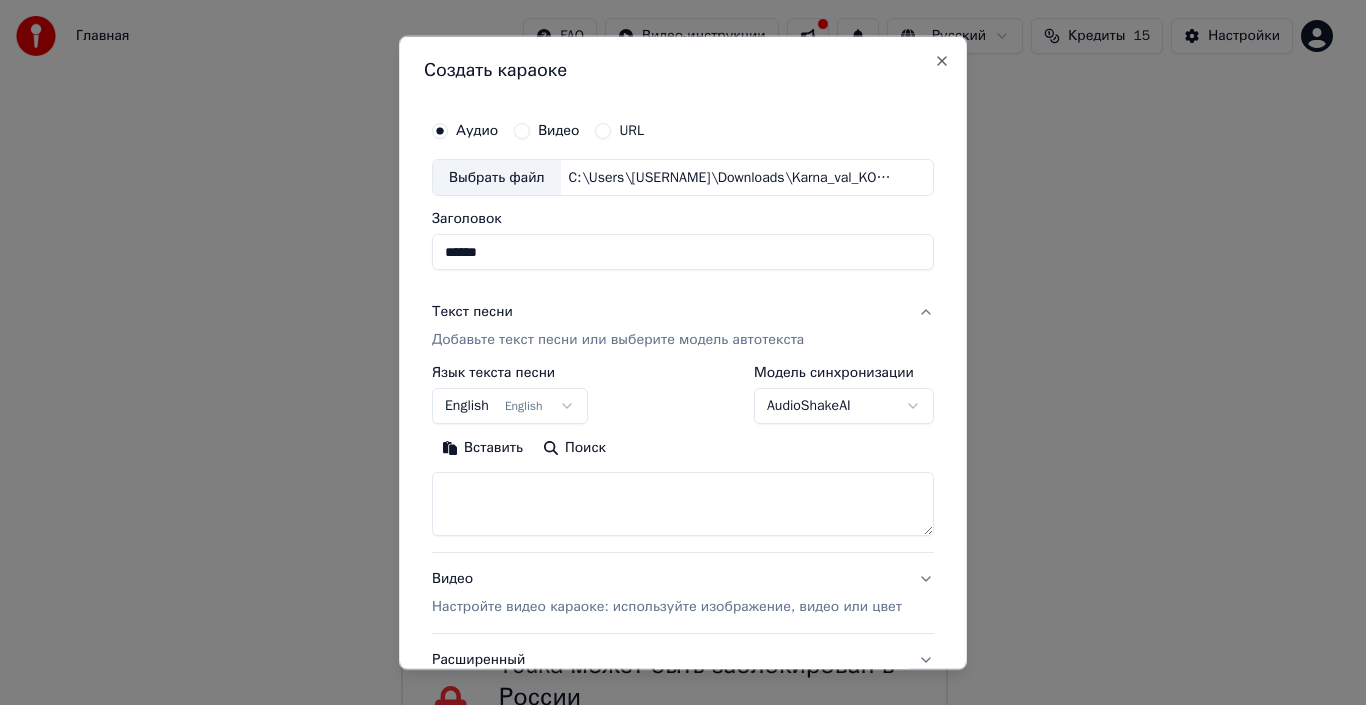 click on "Главная FAQ Видео-инструкции Русский Кредиты 15 Настройки Добро пожаловать в Youka Смотреть видео-инструкцию Создать караоке Создайте караоке из аудио- или видеофайлов (MP3, MP4 и других), или вставьте URL, чтобы мгновенно создать караоке-видео с синхронизированными текстами. Youka может быть заблокирован в России Если у вас возникают проблемы при создании караоке, попробуйте использовать VPN для доступа к Youka.
Создать караоке Аудио Видео URL Выбрать файл C:\Users\[USERNAME]\Downloads\Karna_val_KOFEIN.mp3 Заголовок ****** Текст песни Добавьте текст песни или выберите модель автотекста English ***" at bounding box center [674, 398] 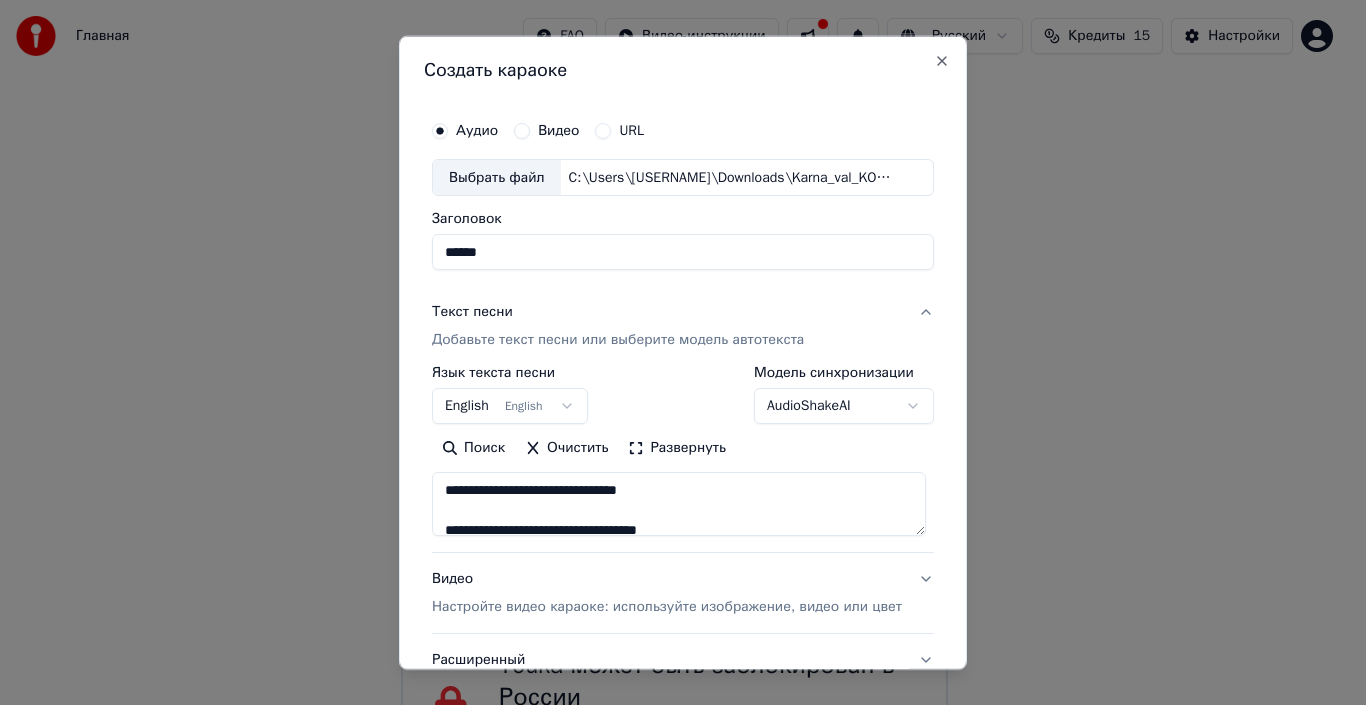 click on "English English" at bounding box center [510, 406] 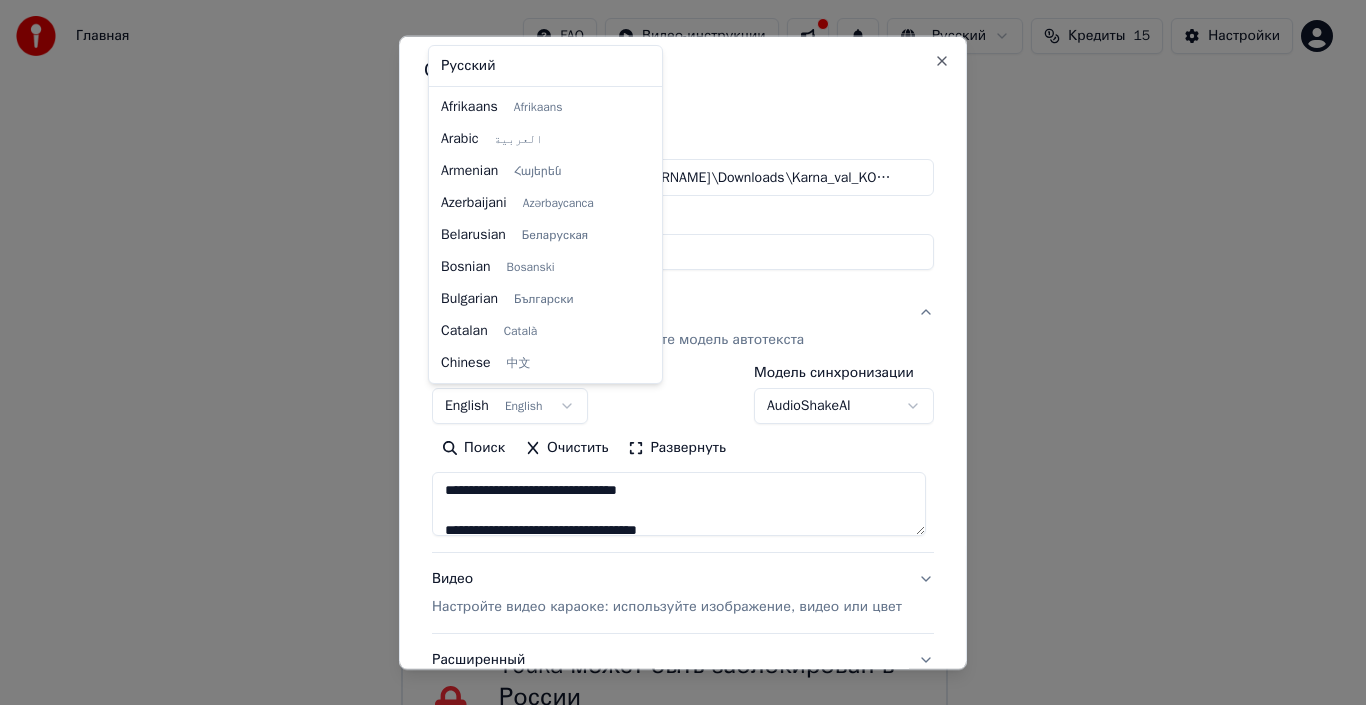 scroll, scrollTop: 160, scrollLeft: 0, axis: vertical 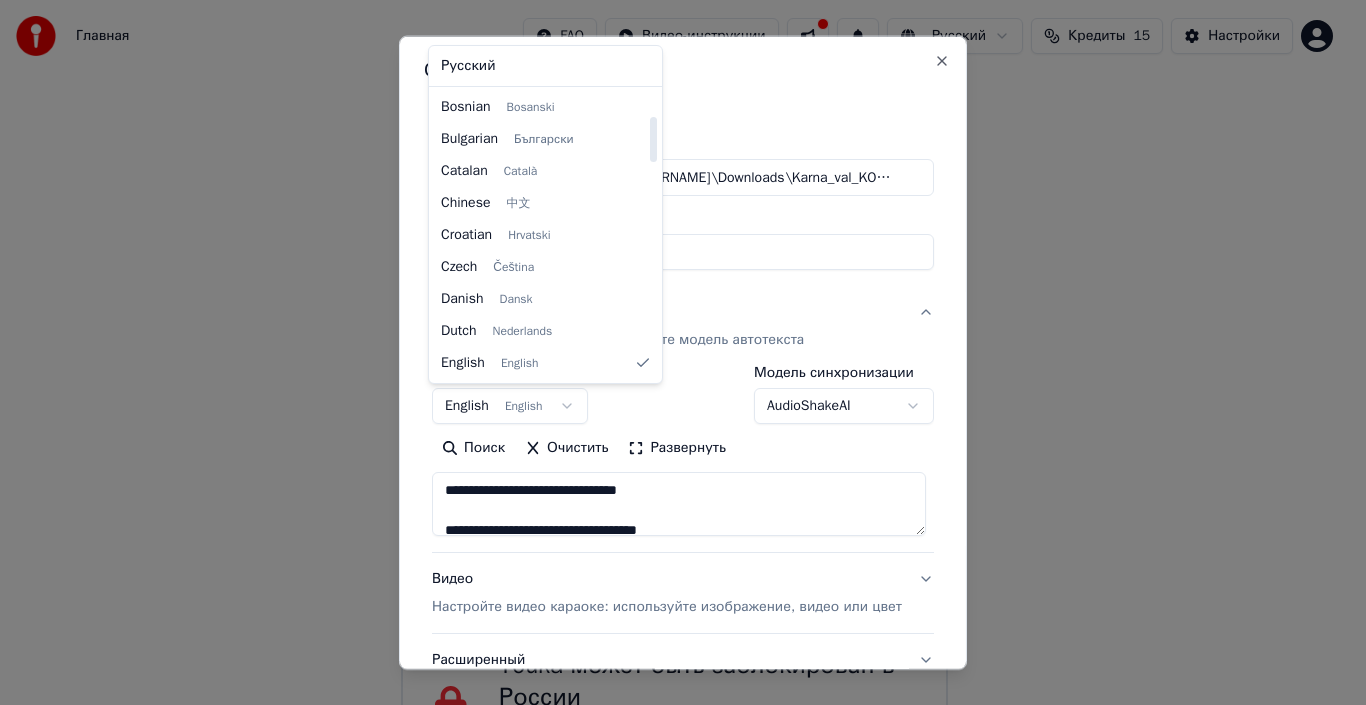select on "**" 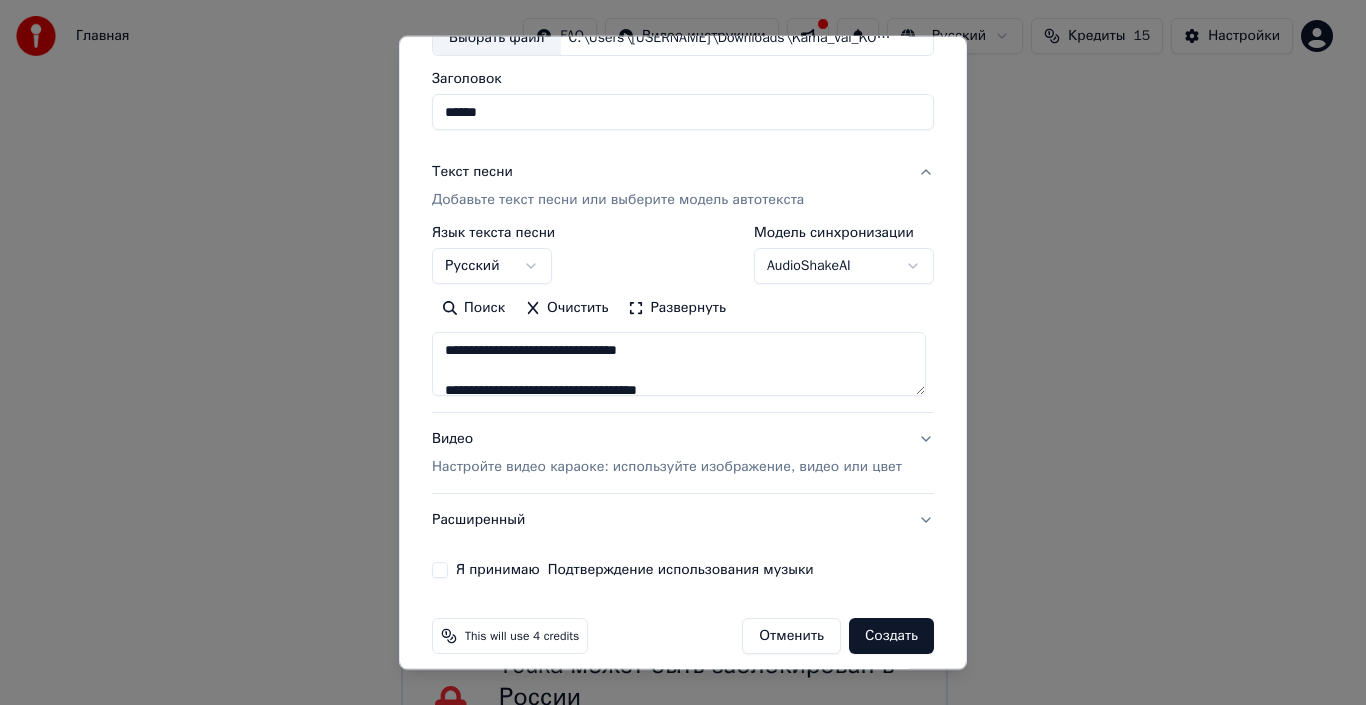 scroll, scrollTop: 141, scrollLeft: 0, axis: vertical 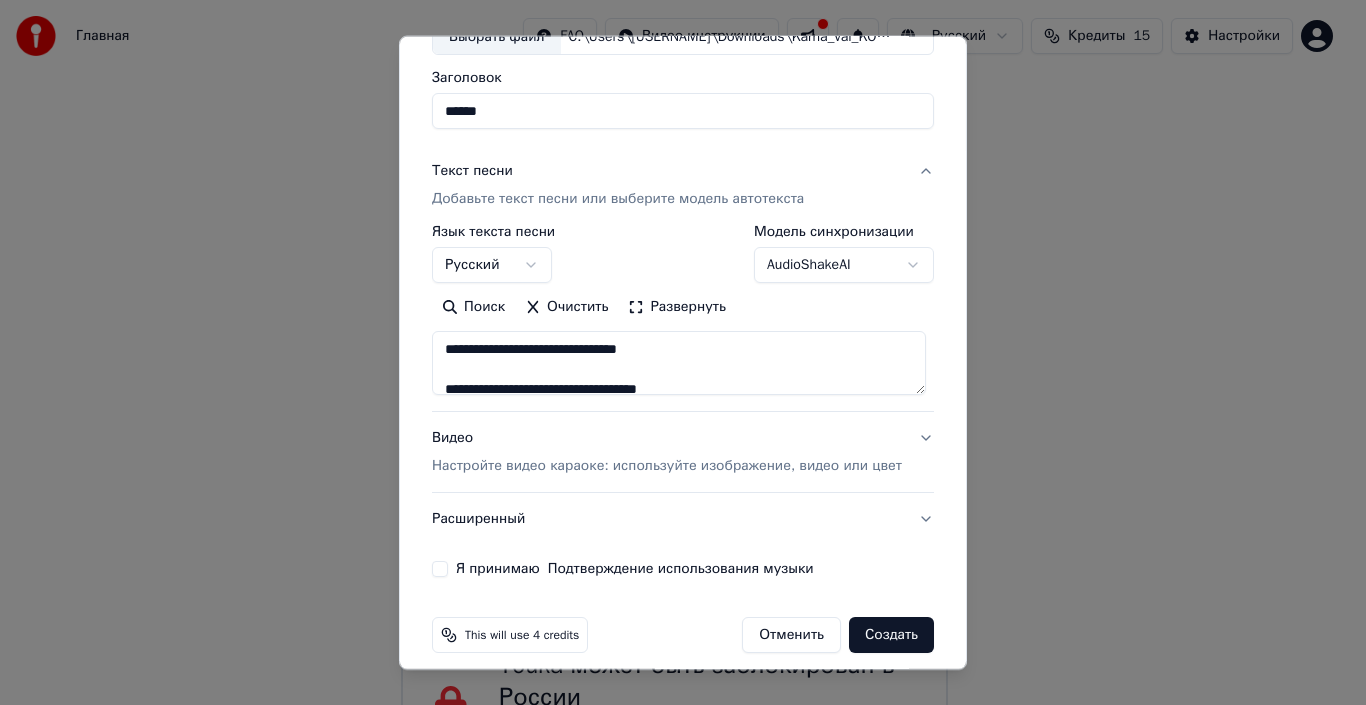 click on "Видео Настройте видео караоке: используйте изображение, видео или цвет" at bounding box center (683, 452) 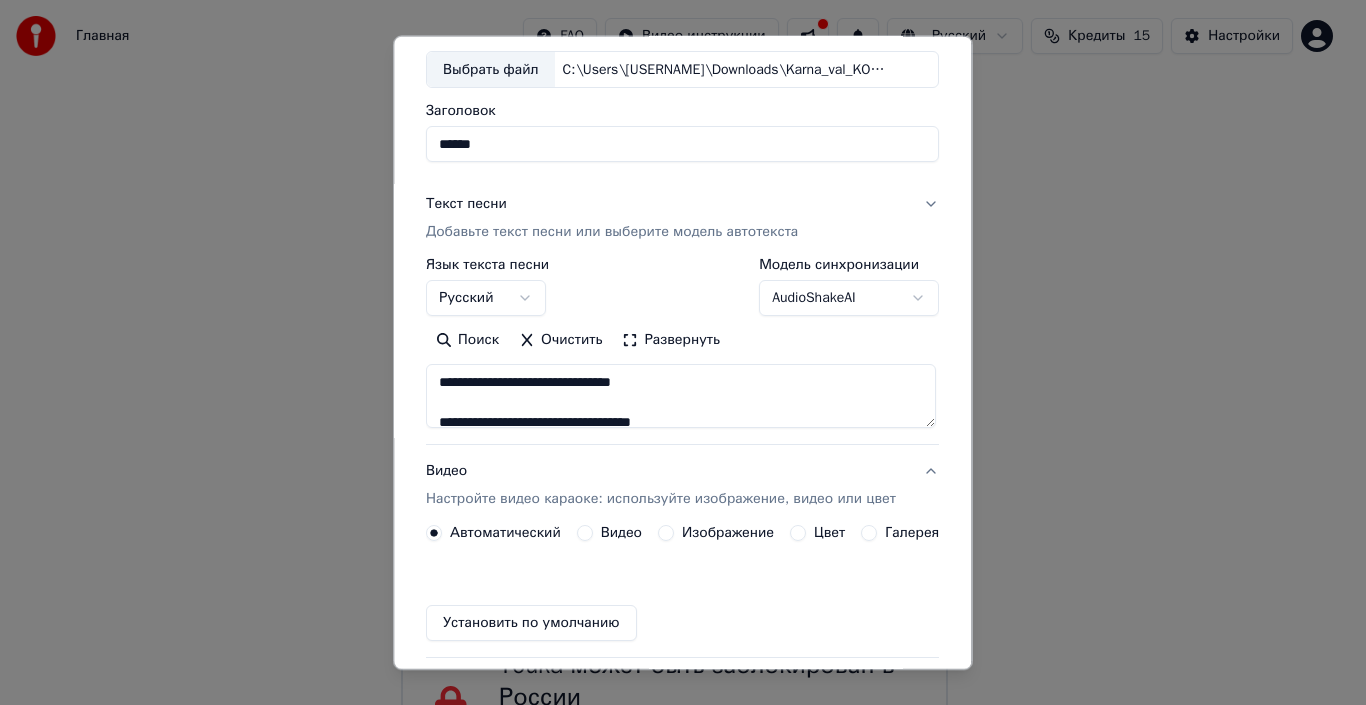 scroll, scrollTop: 103, scrollLeft: 0, axis: vertical 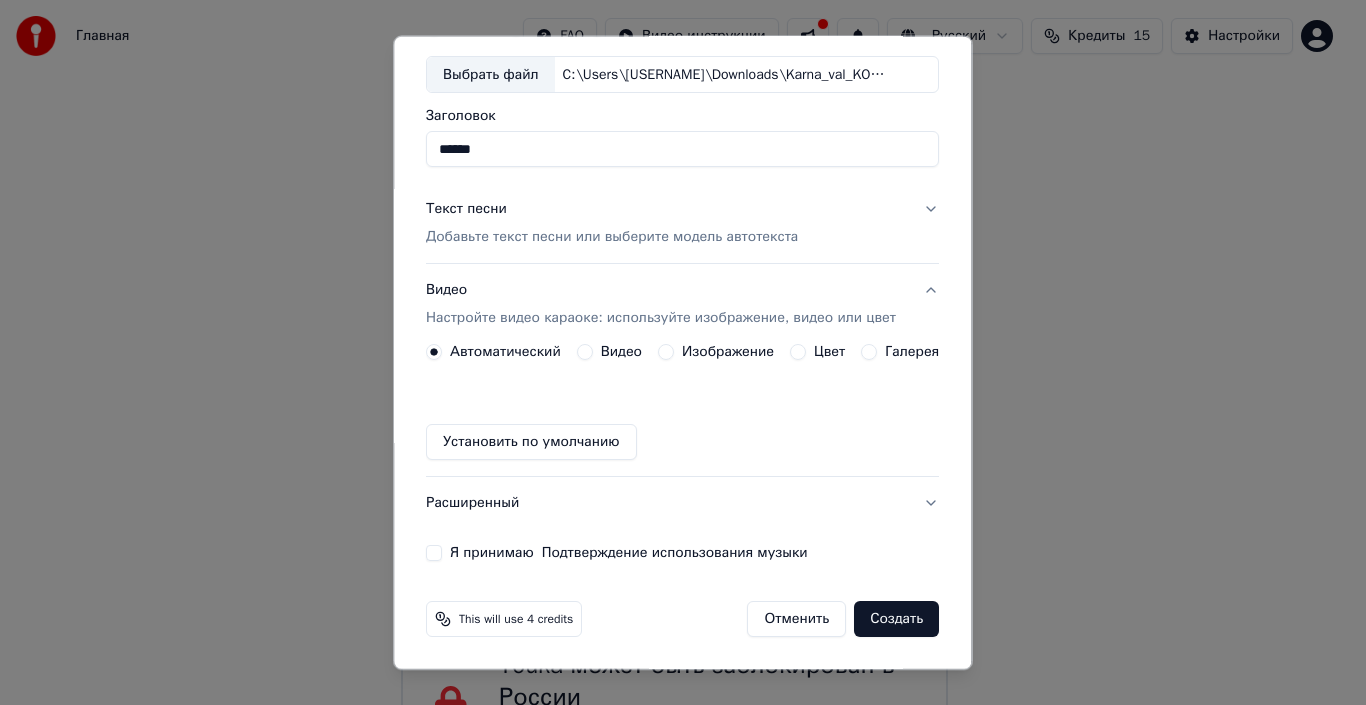 click on "Цвет" at bounding box center [799, 352] 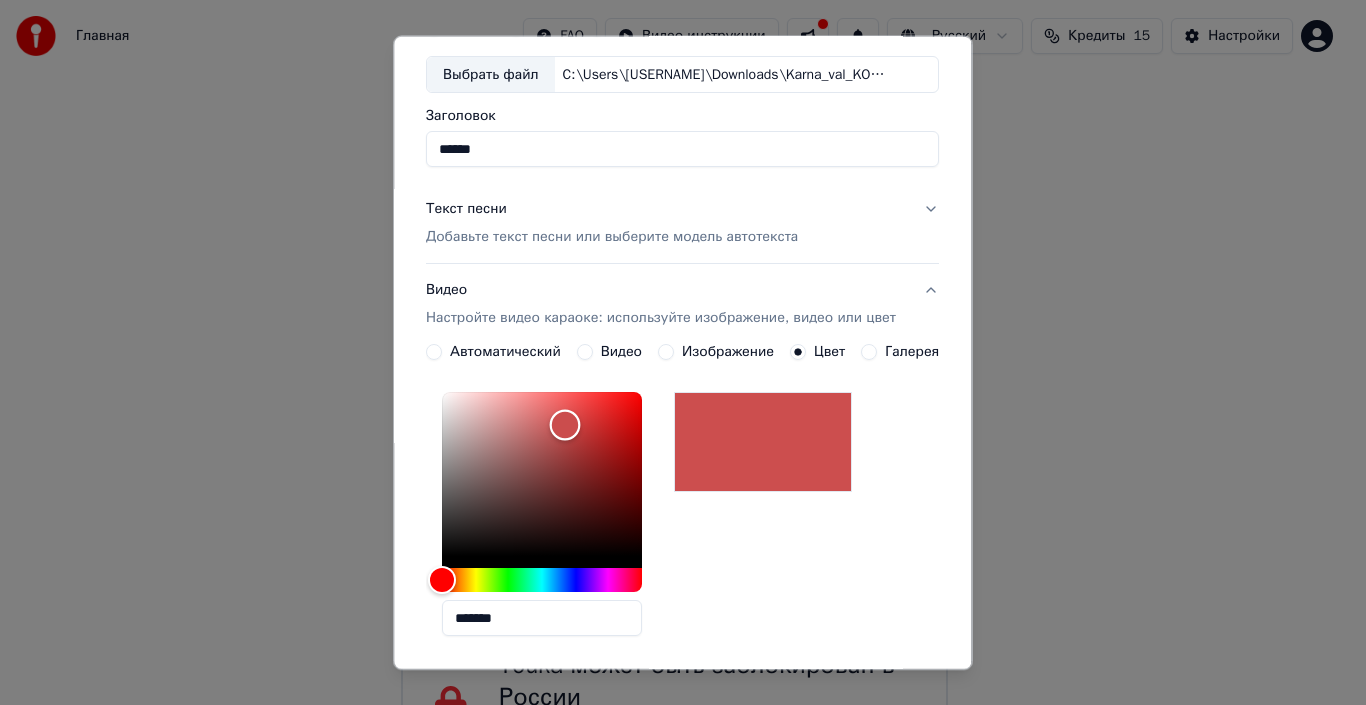 drag, startPoint x: 541, startPoint y: 456, endPoint x: 563, endPoint y: 420, distance: 42.190044 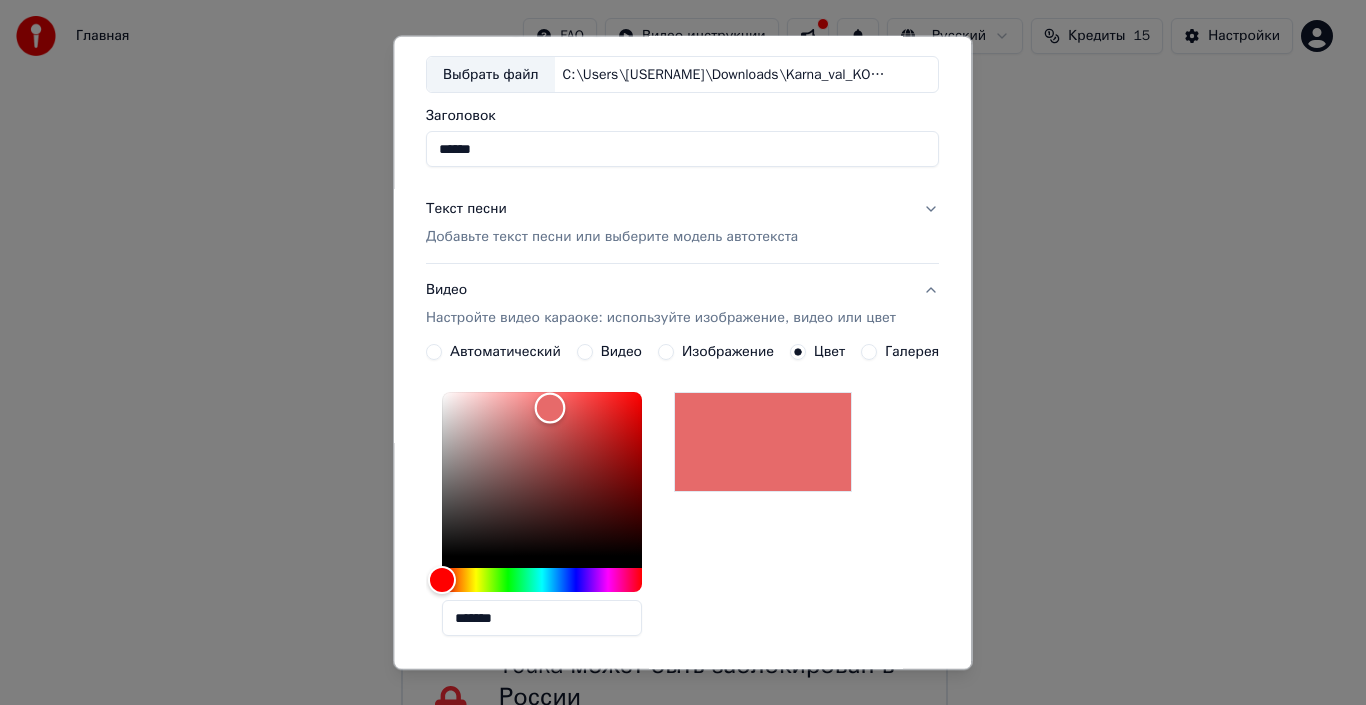 type on "*******" 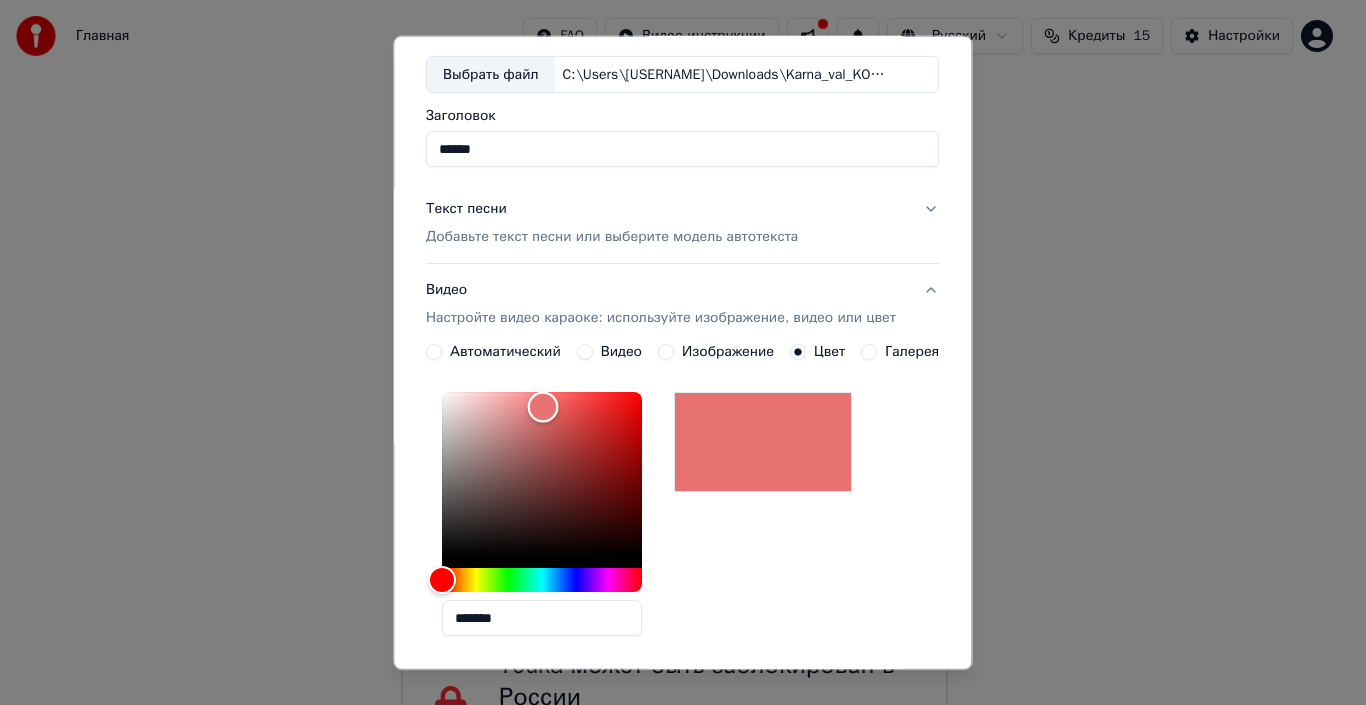 drag, startPoint x: 550, startPoint y: 424, endPoint x: 537, endPoint y: 407, distance: 21.400934 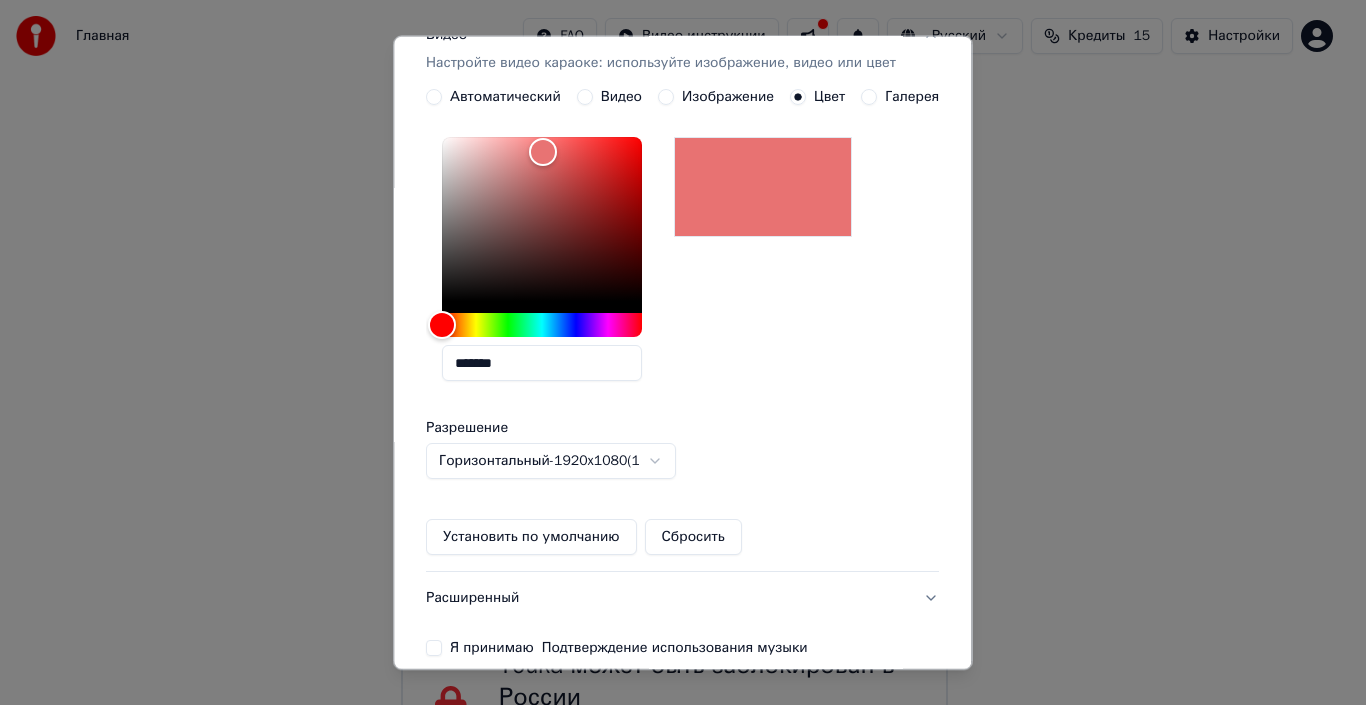 scroll, scrollTop: 360, scrollLeft: 0, axis: vertical 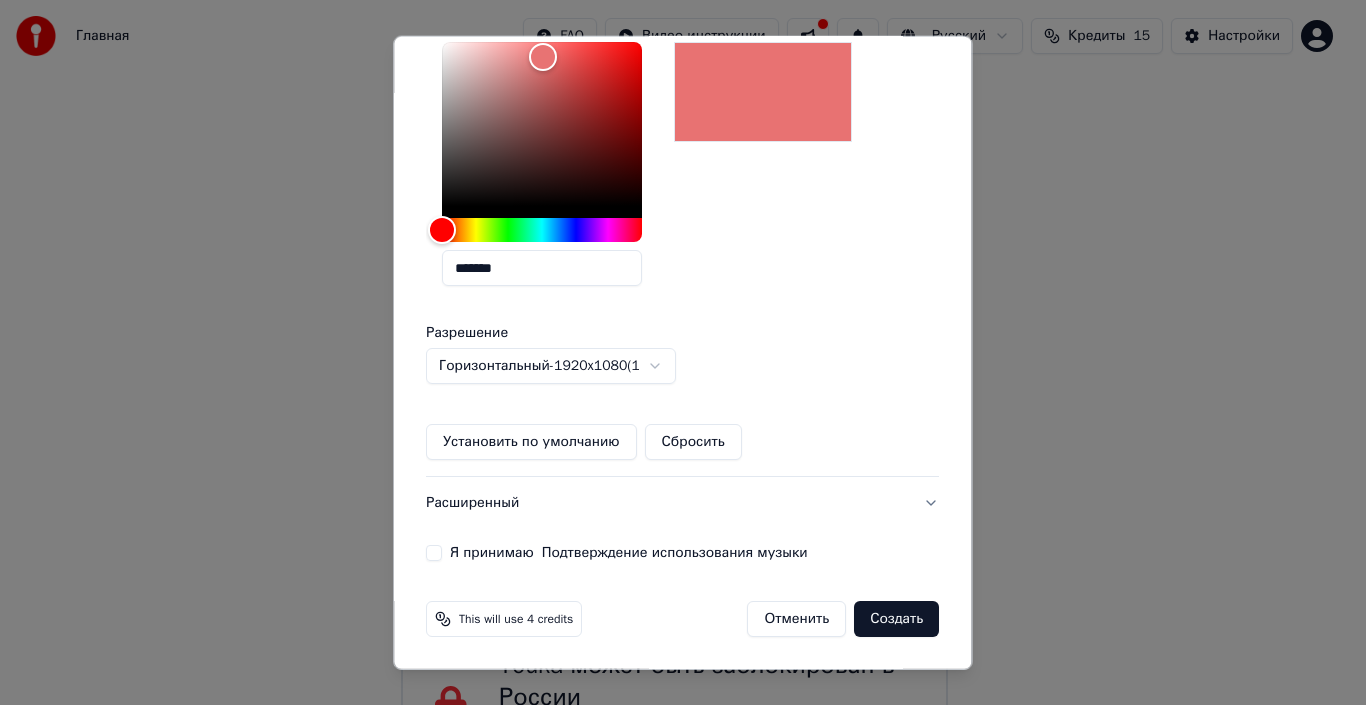 click on "Я принимаю   Подтверждение использования музыки" at bounding box center (434, 553) 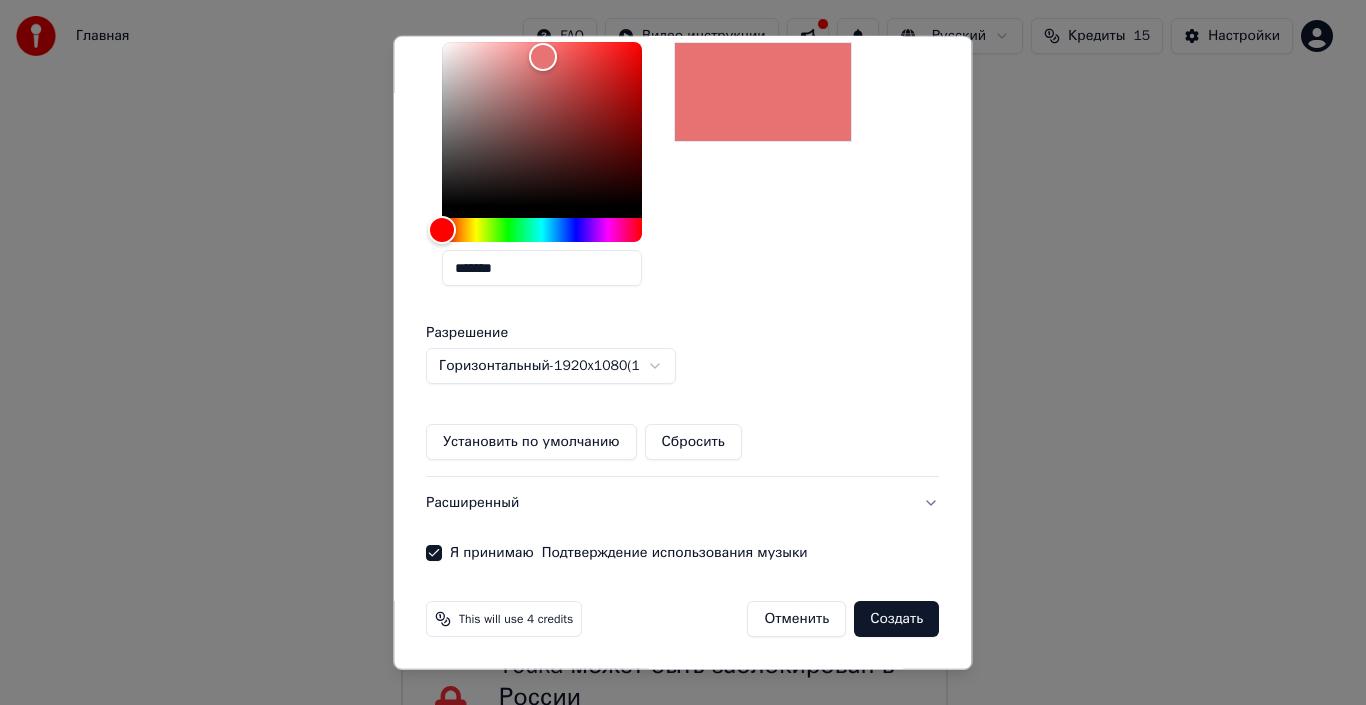 click on "Создать" at bounding box center [897, 619] 